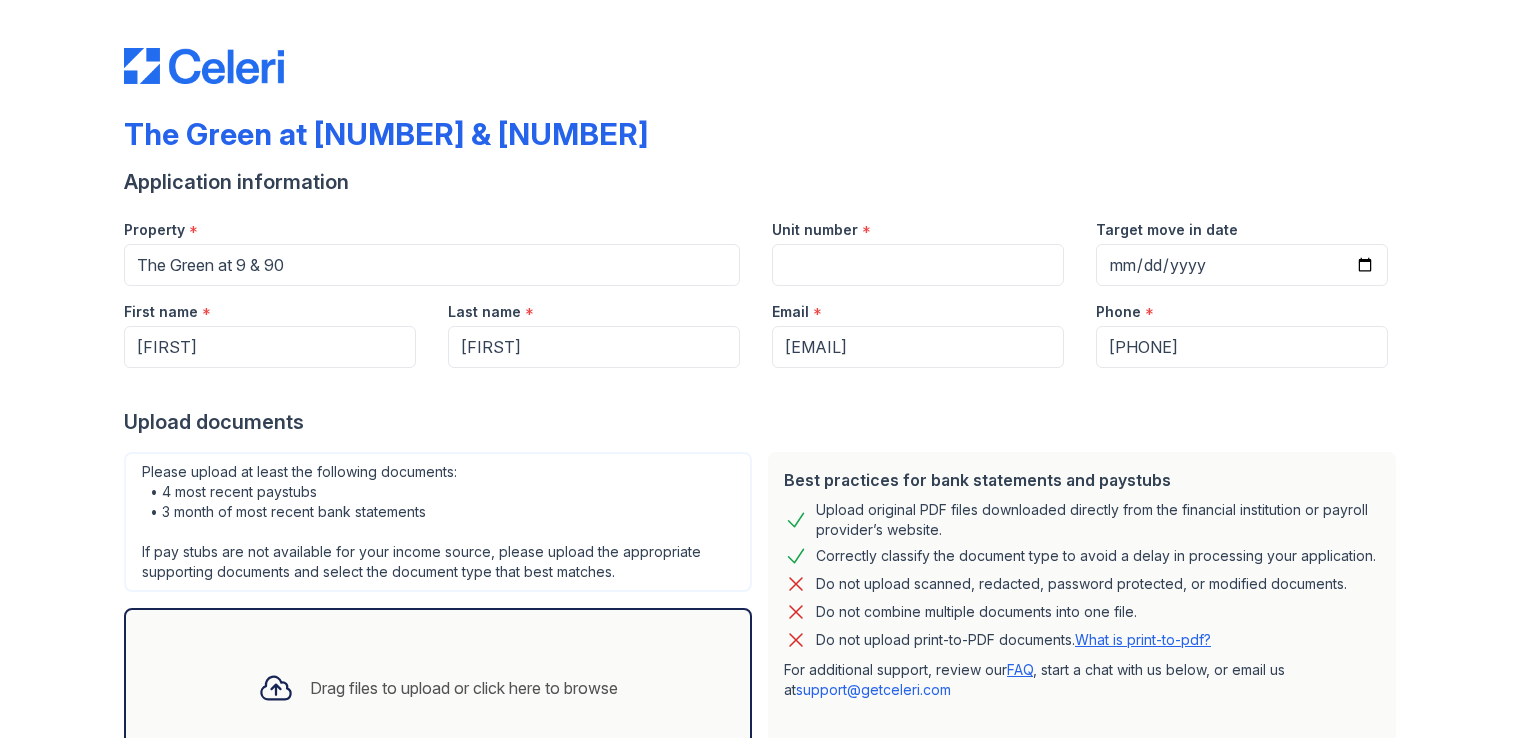 scroll, scrollTop: 0, scrollLeft: 0, axis: both 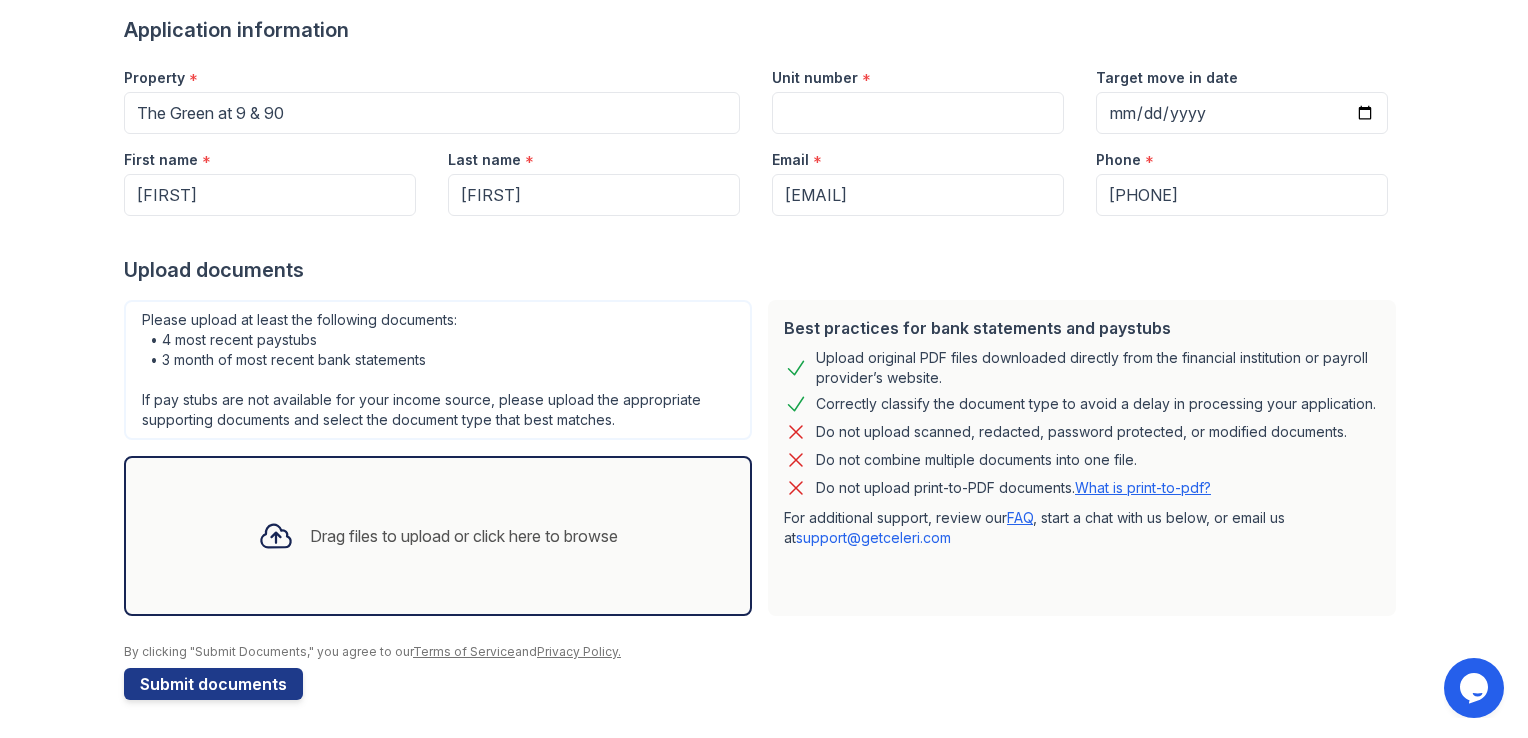 click on "Drag files to upload or click here to browse" at bounding box center (438, 536) 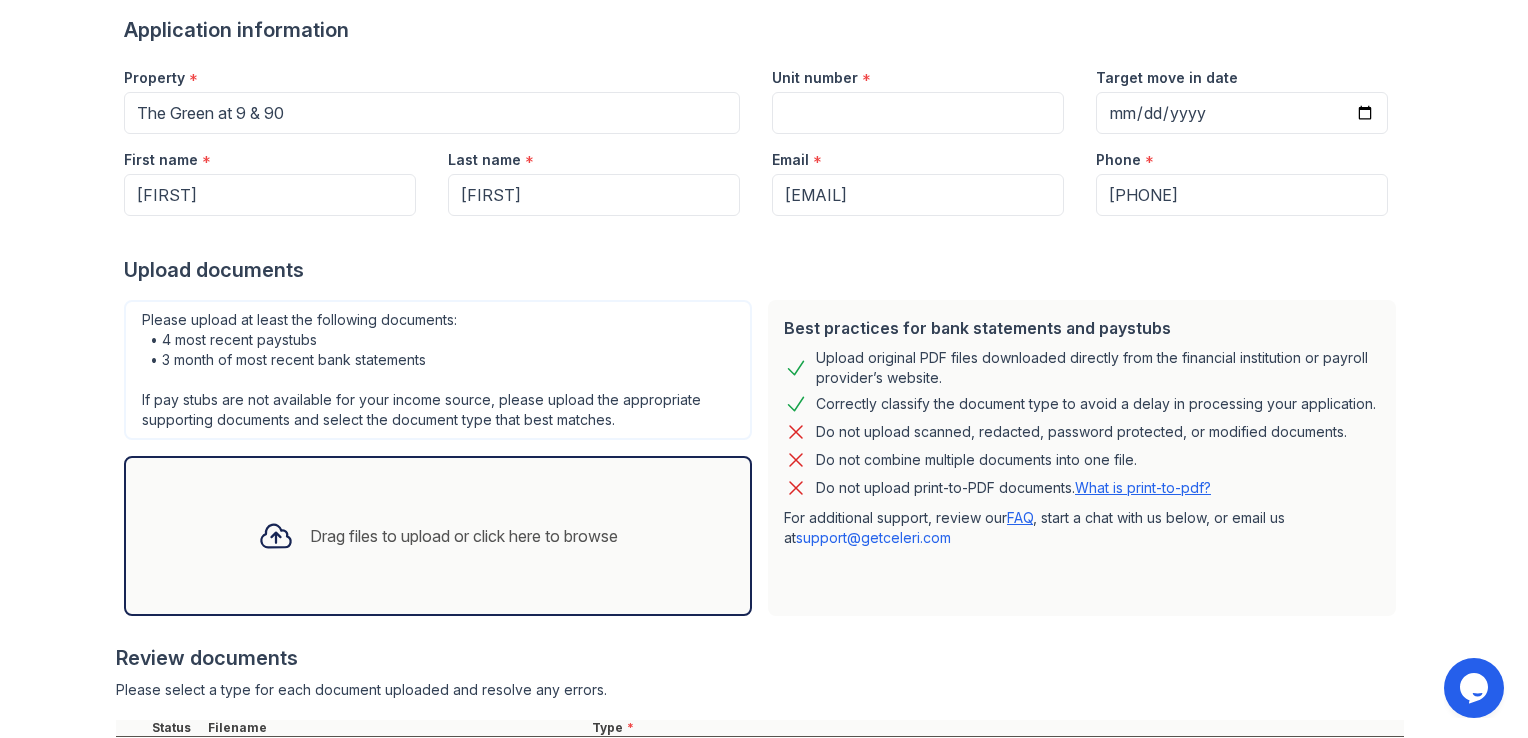 click on "Drag files to upload or click here to browse" at bounding box center [464, 536] 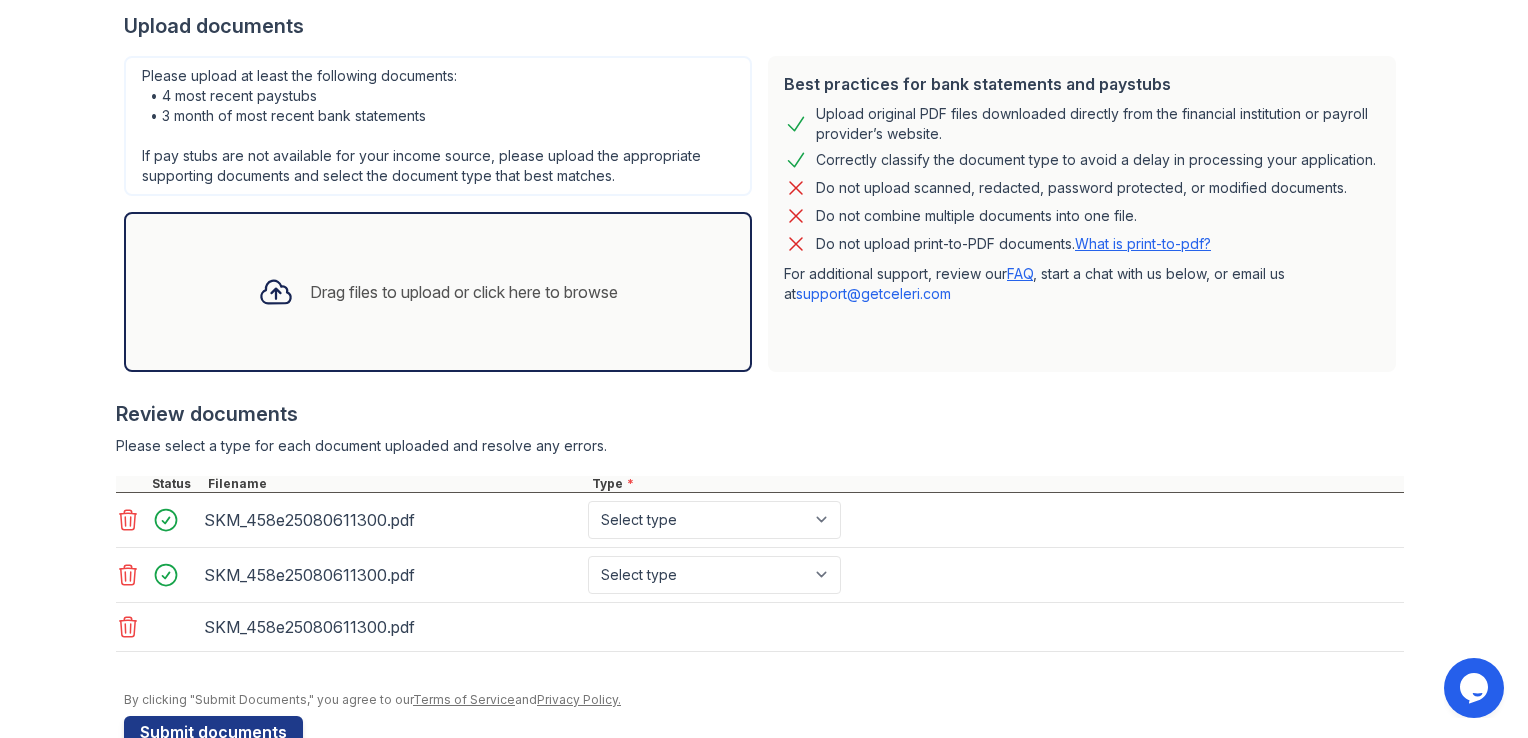 scroll, scrollTop: 442, scrollLeft: 0, axis: vertical 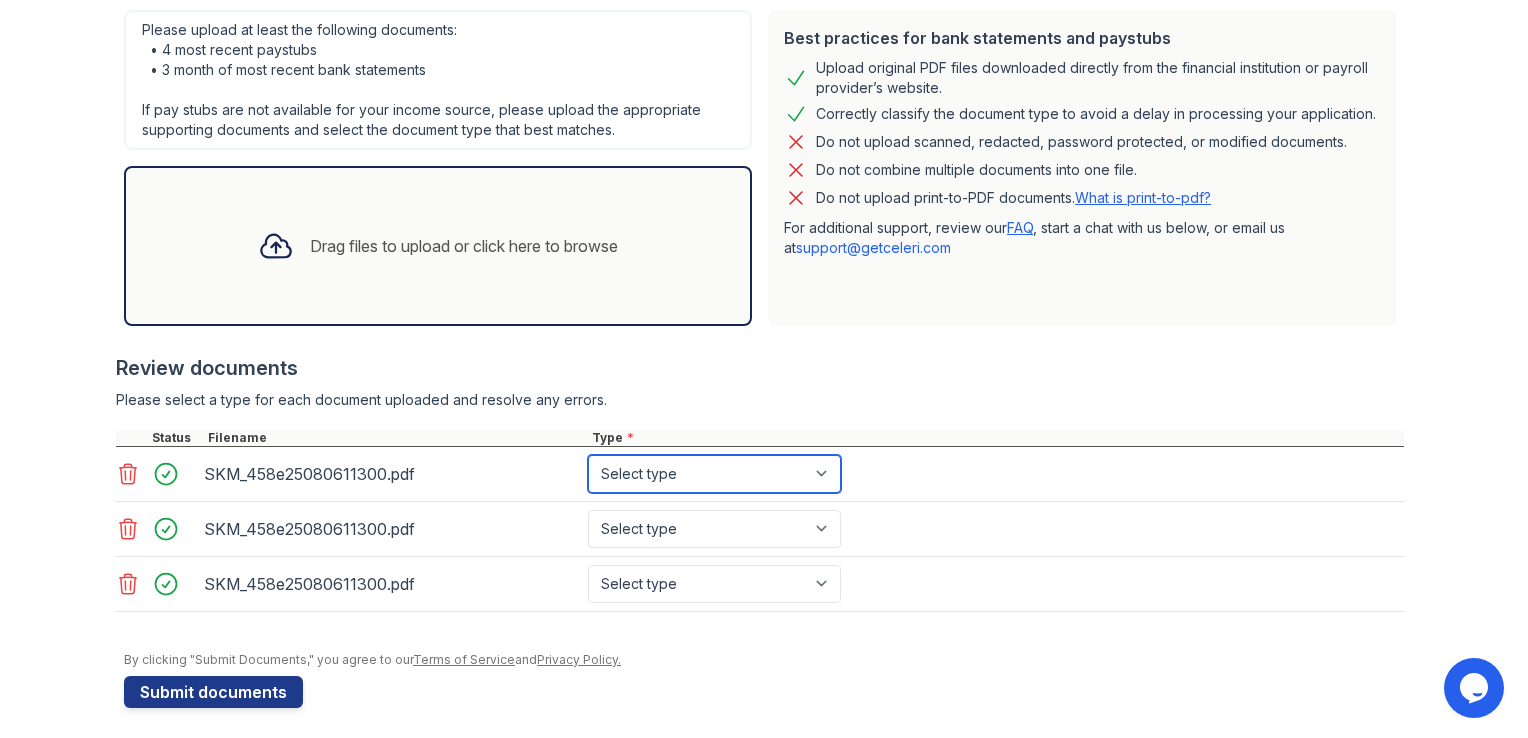 click on "Select type
Paystub
Bank Statement
Offer Letter
Tax Documents
Benefit Award Letter
Investment Account Statement
Other" at bounding box center [714, 474] 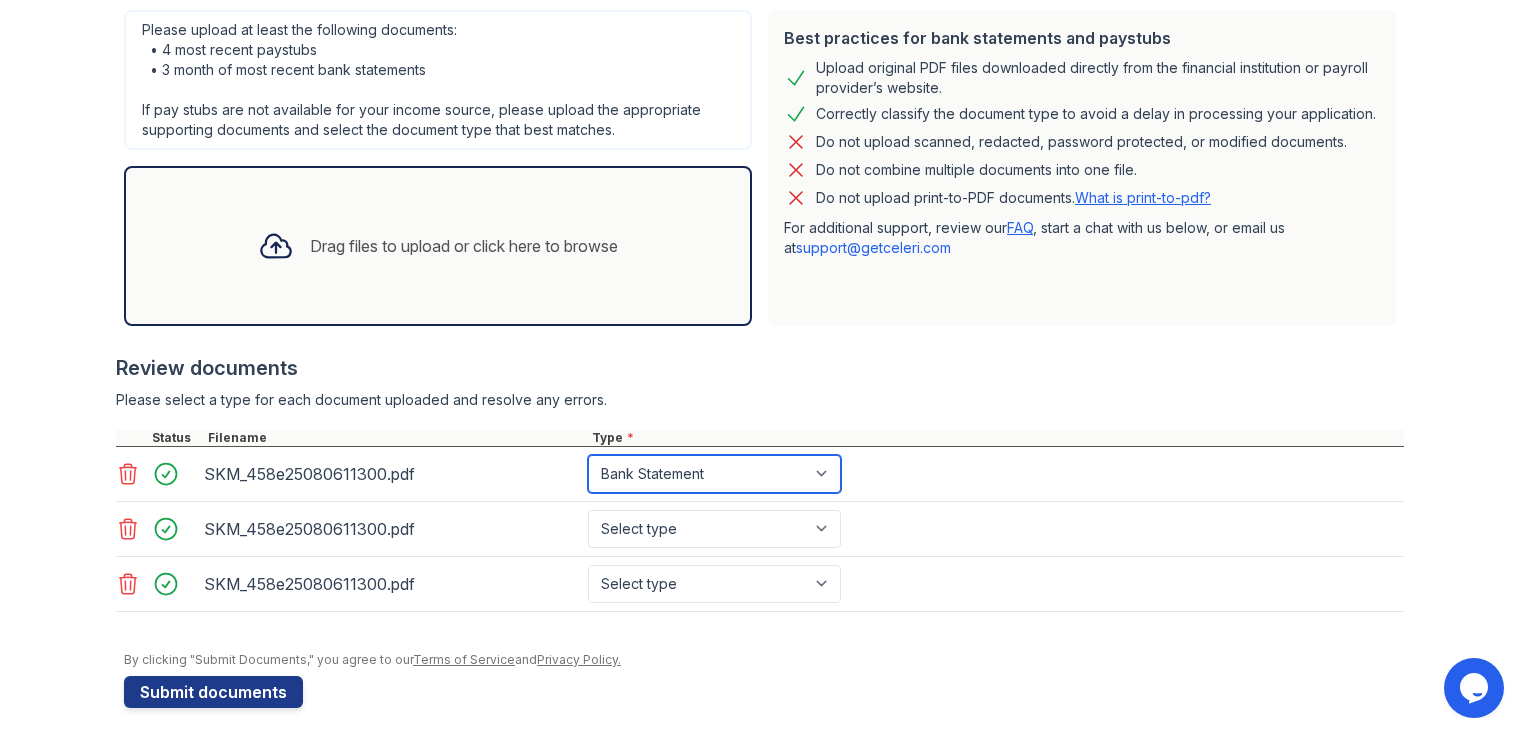 click on "Select type
Paystub
Bank Statement
Offer Letter
Tax Documents
Benefit Award Letter
Investment Account Statement
Other" at bounding box center (714, 474) 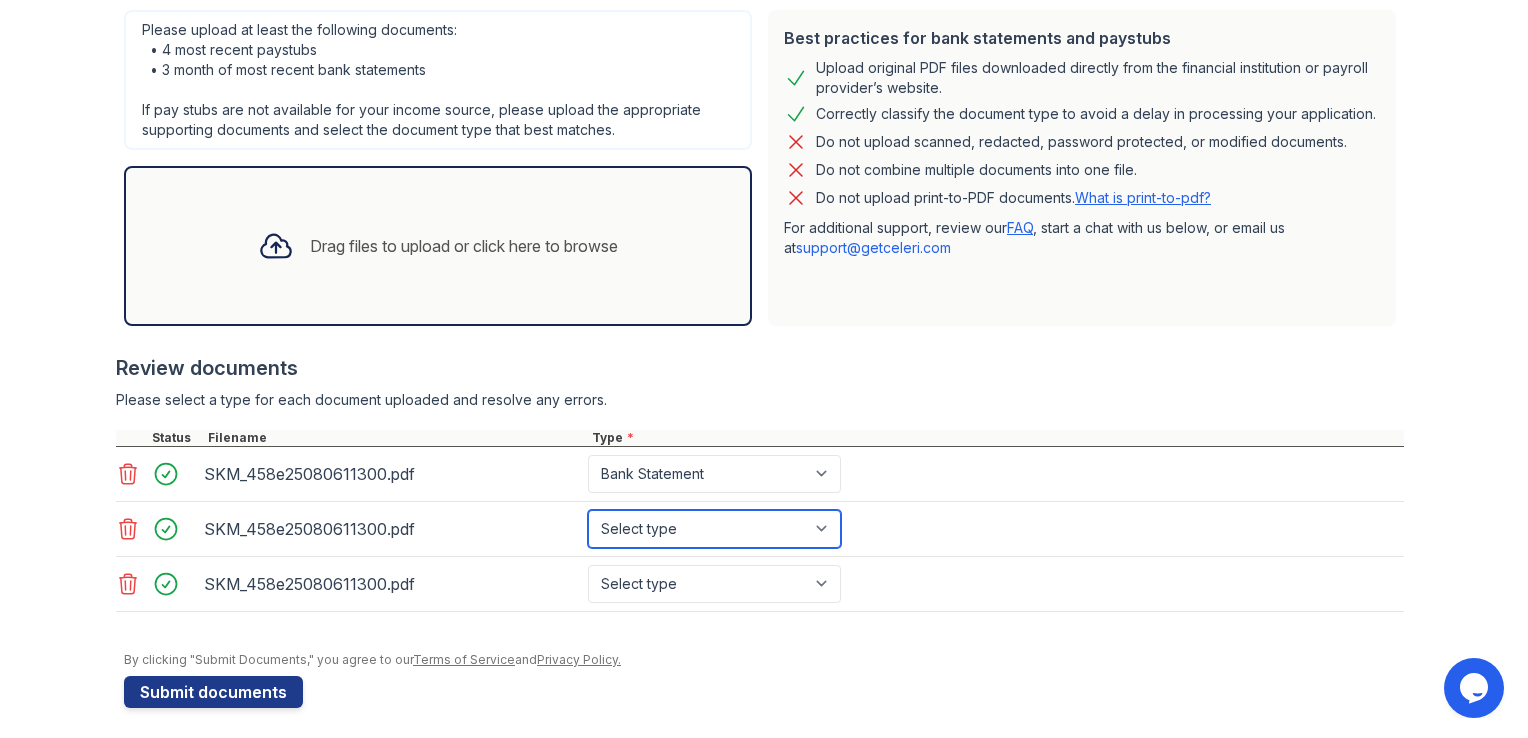 click on "Select type
Paystub
Bank Statement
Offer Letter
Tax Documents
Benefit Award Letter
Investment Account Statement
Other" at bounding box center (714, 529) 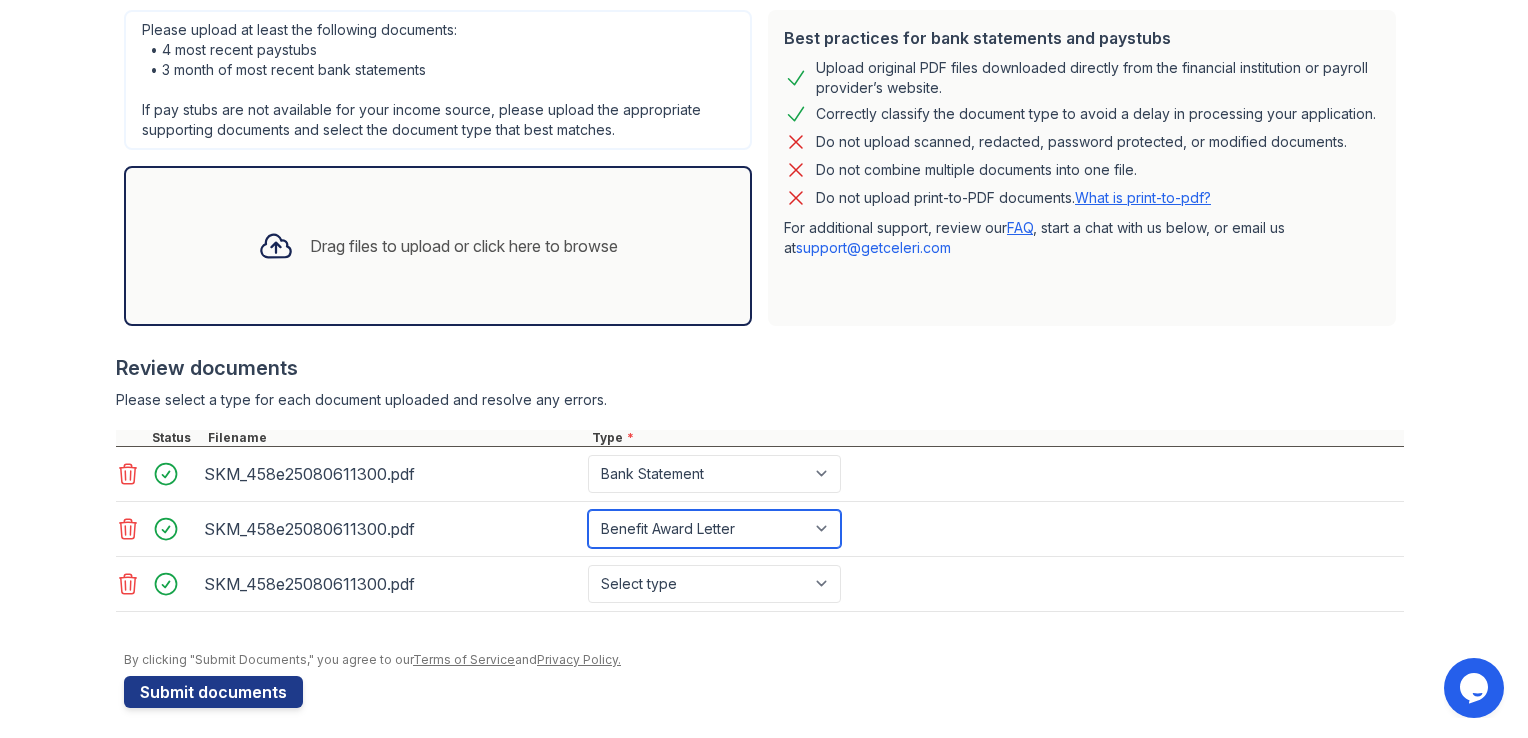click on "Select type
Paystub
Bank Statement
Offer Letter
Tax Documents
Benefit Award Letter
Investment Account Statement
Other" at bounding box center [714, 529] 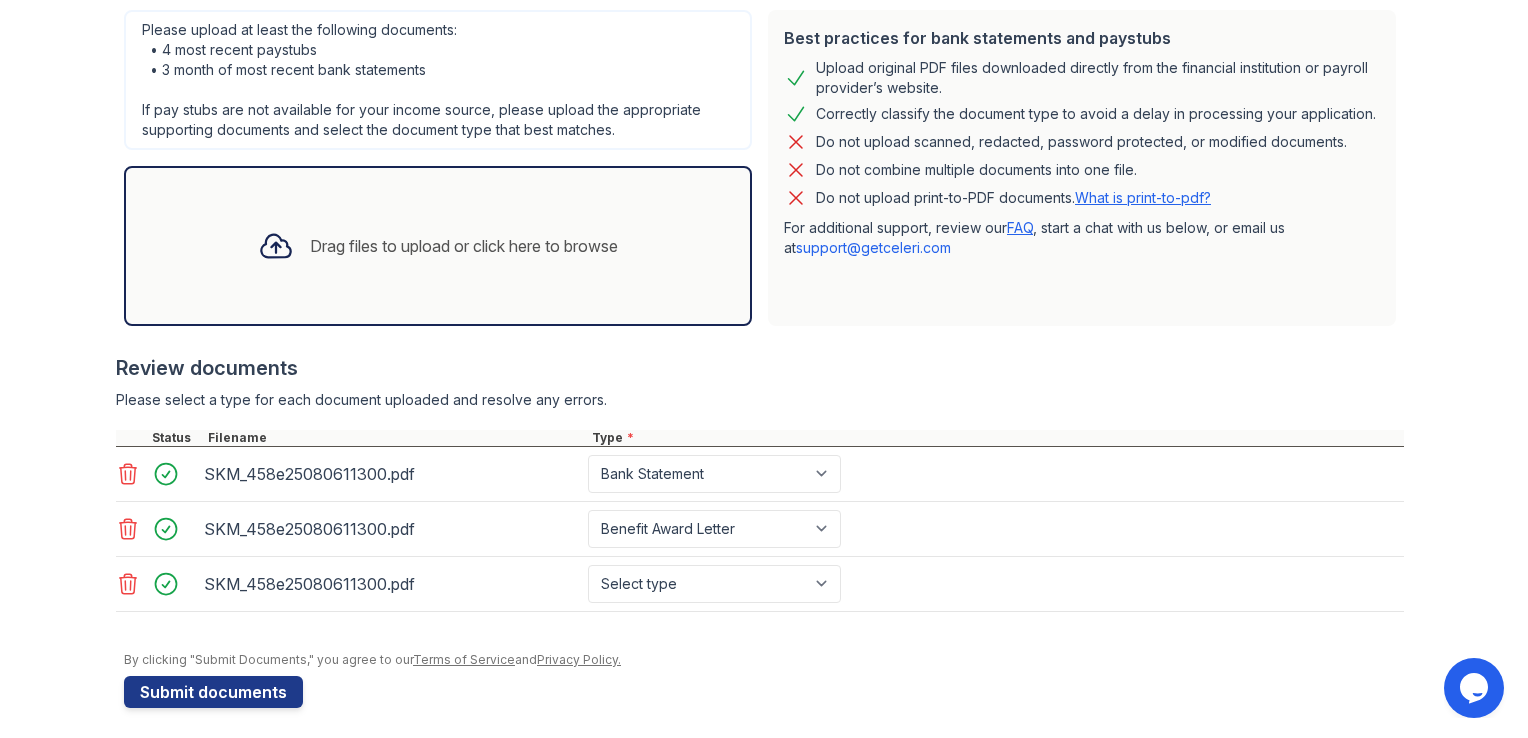 click 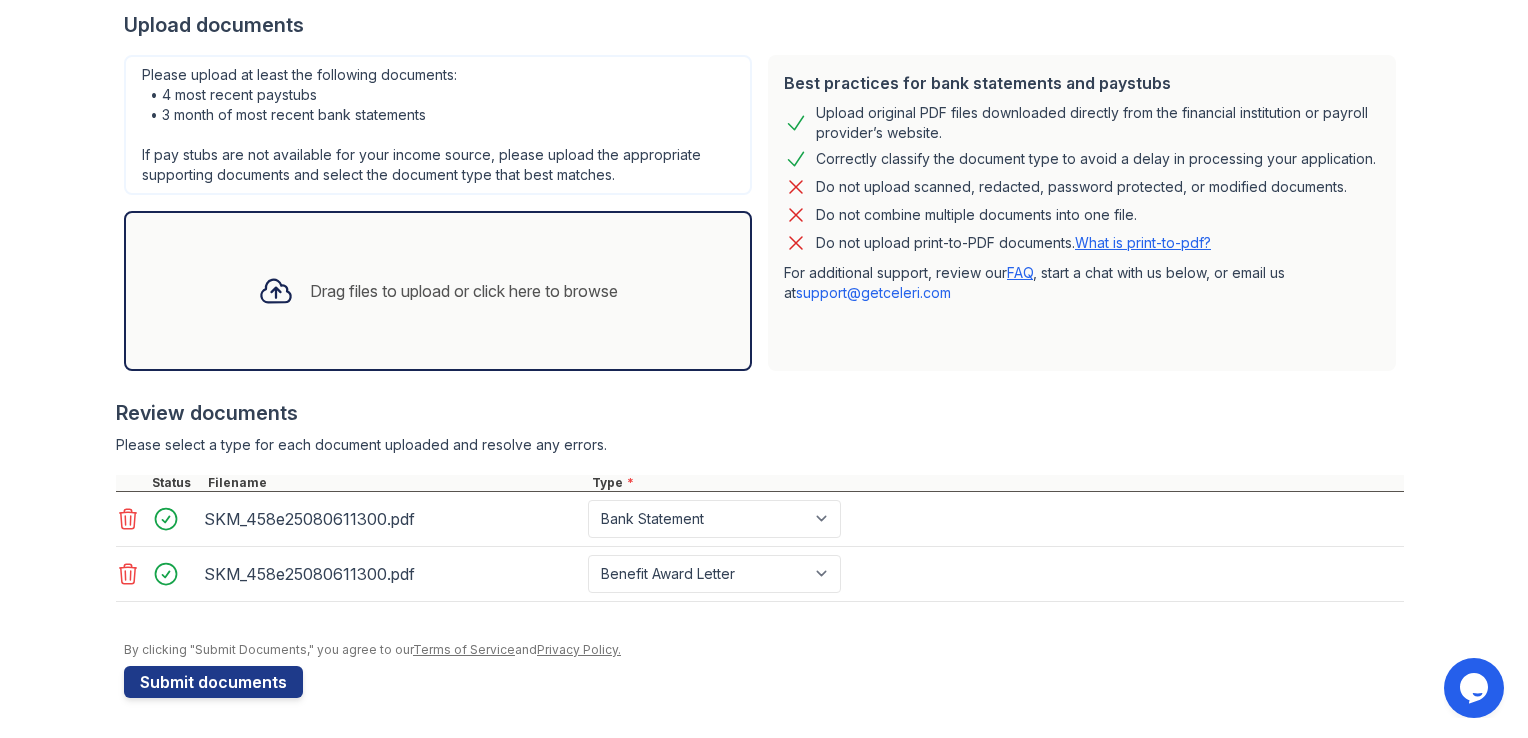 scroll, scrollTop: 393, scrollLeft: 0, axis: vertical 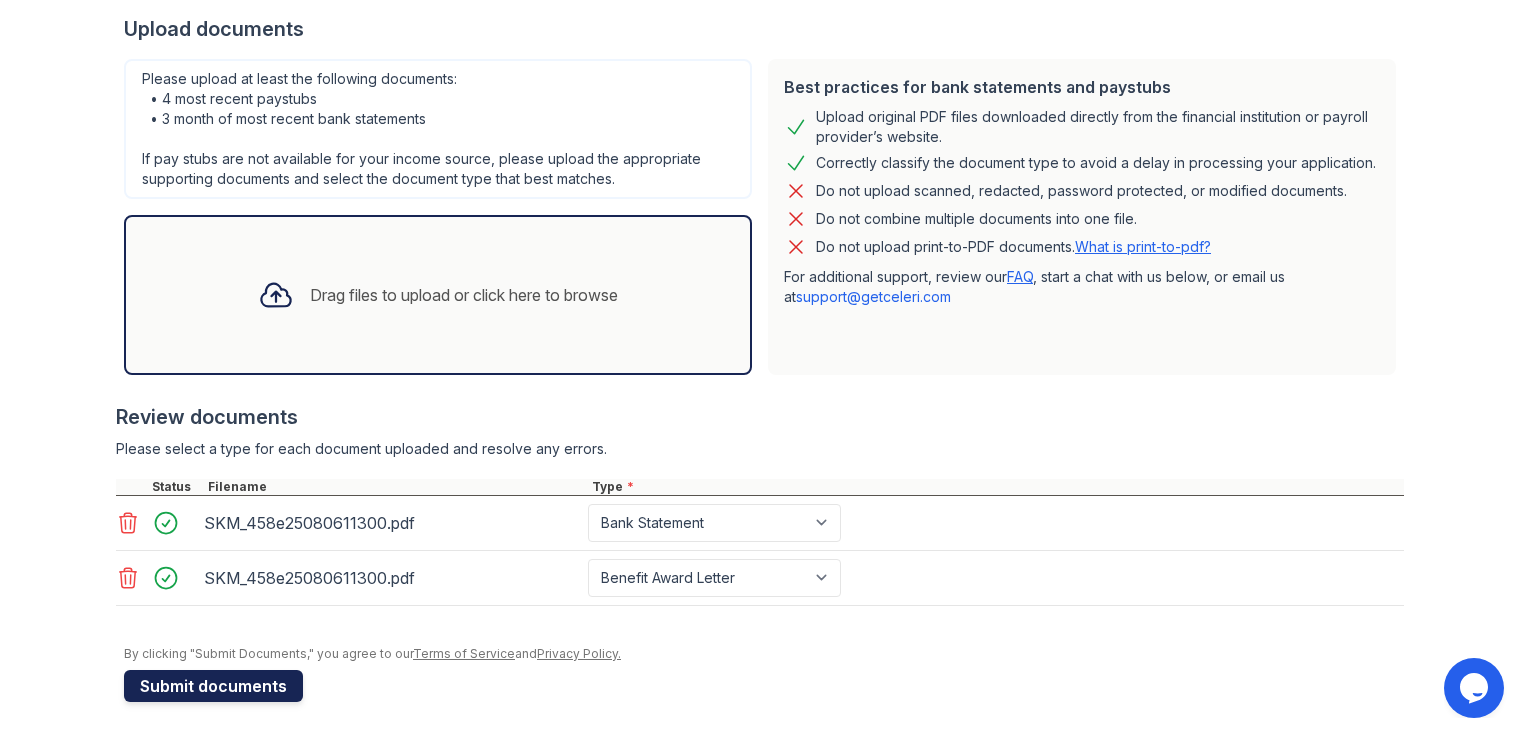 click on "Submit documents" at bounding box center (213, 686) 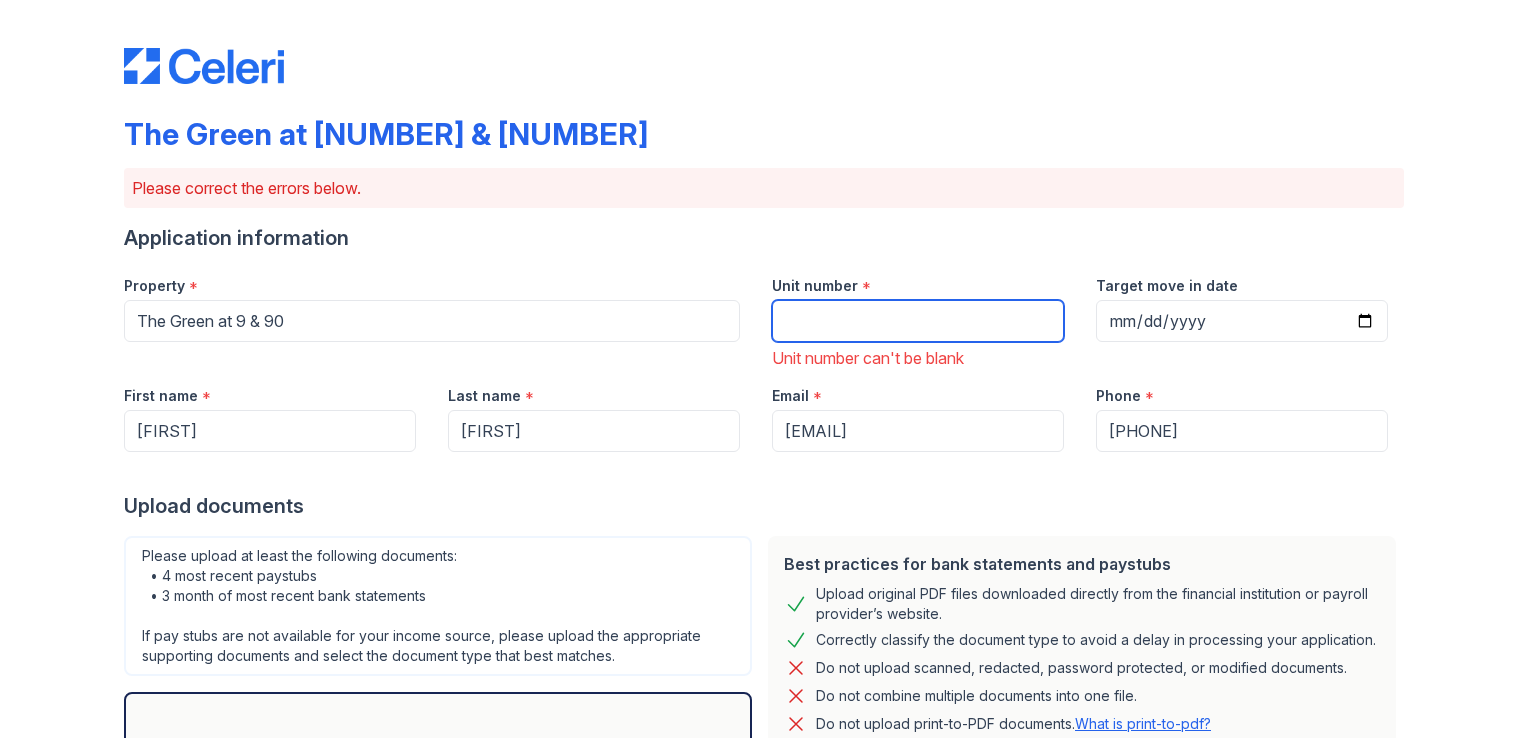 click on "Unit number" at bounding box center (918, 321) 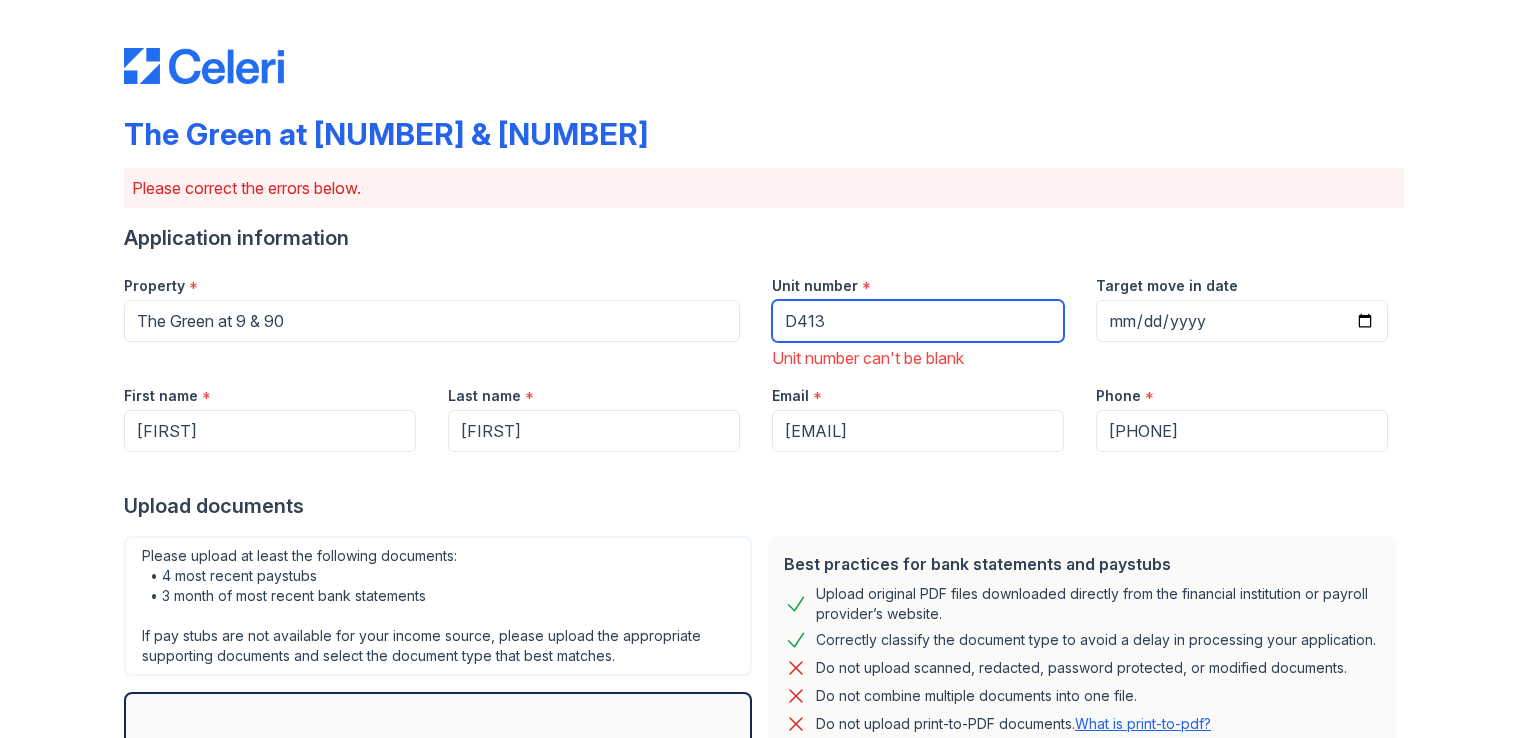 type on "D413" 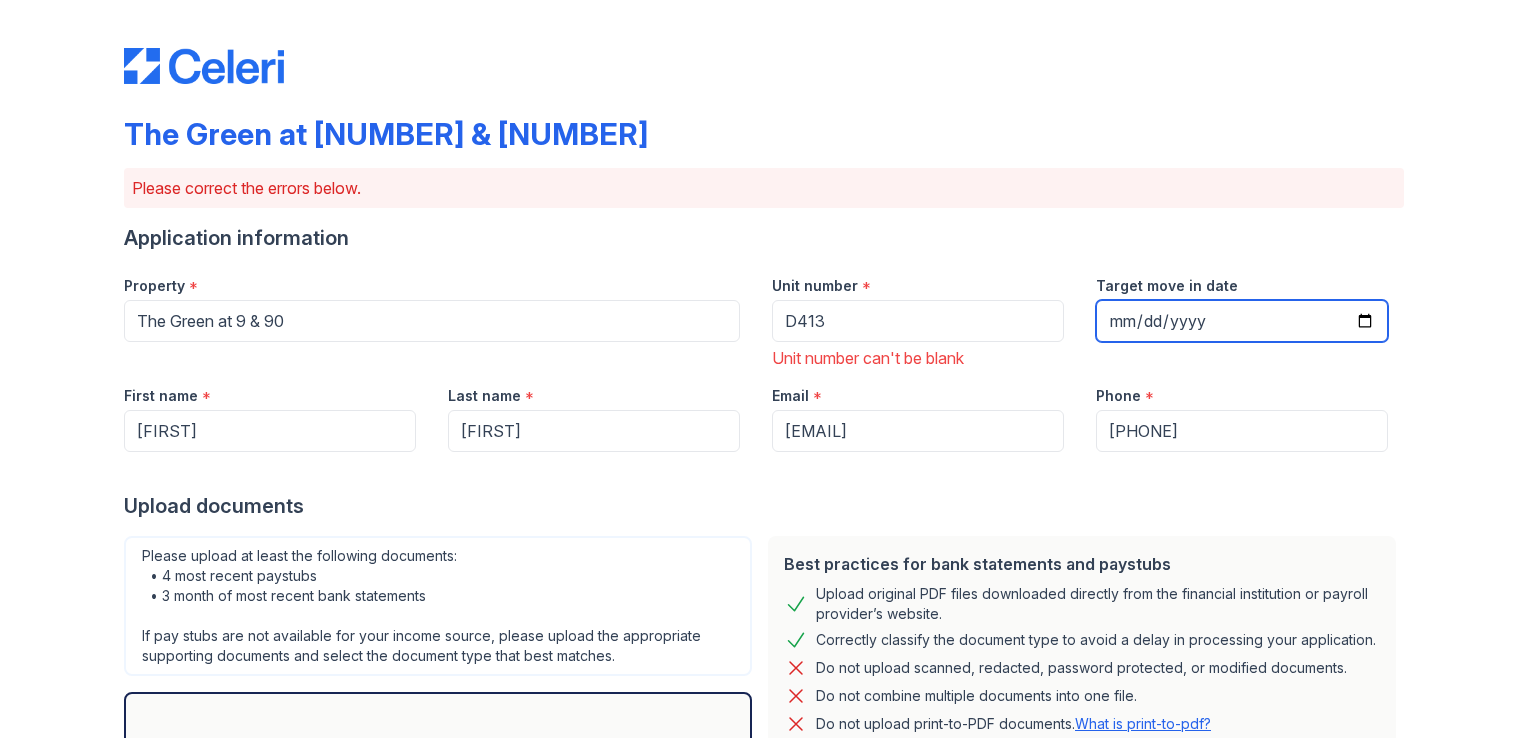 click on "Target move in date" at bounding box center (1242, 321) 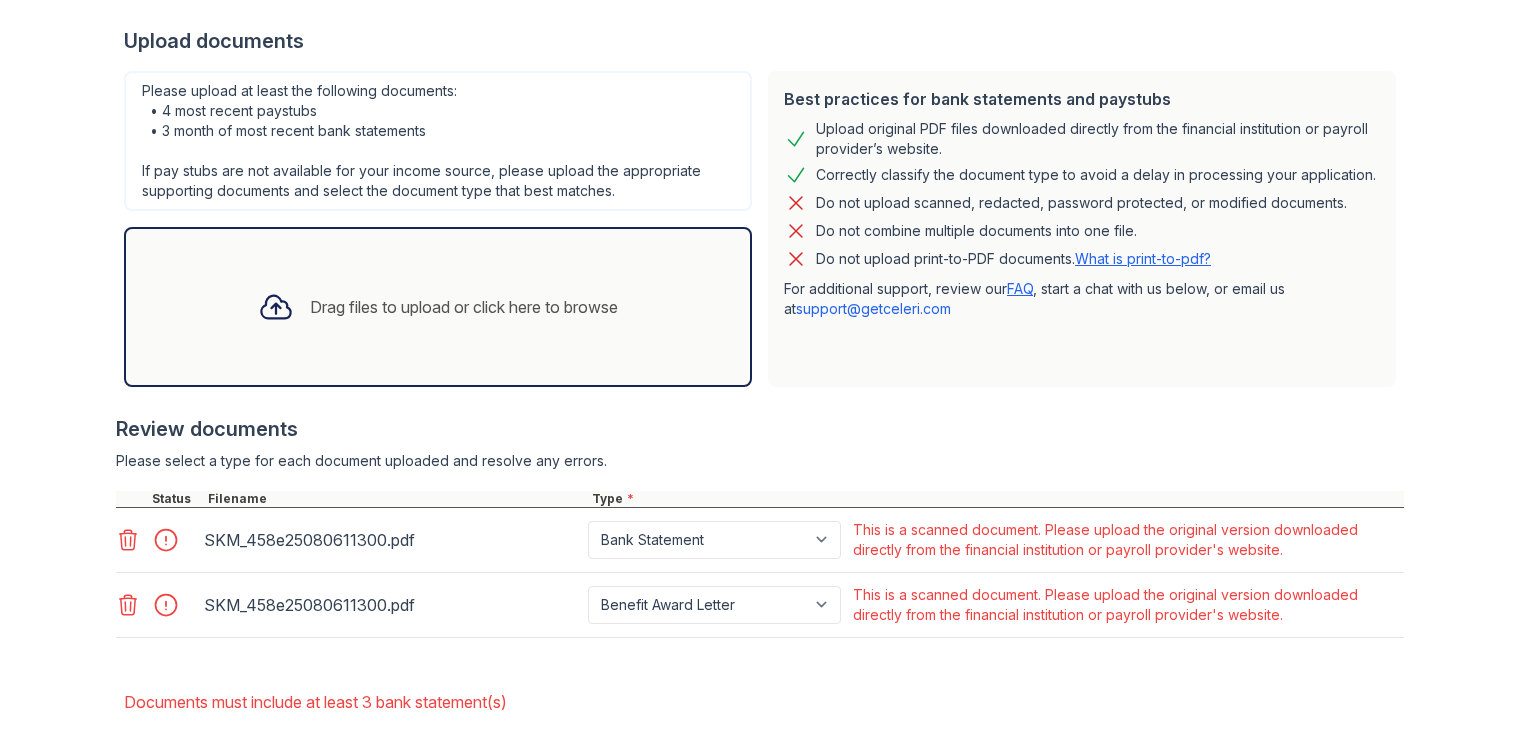 scroll, scrollTop: 562, scrollLeft: 0, axis: vertical 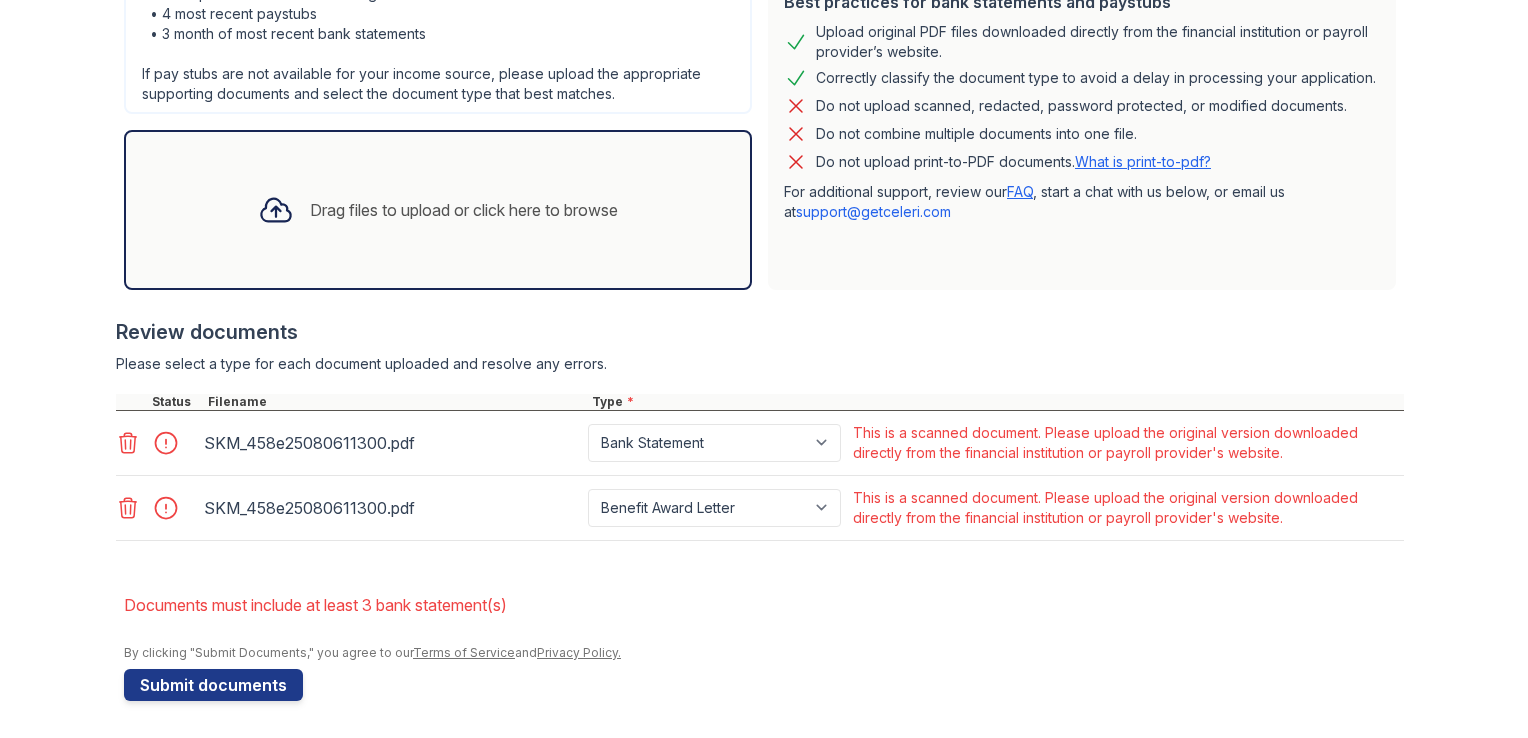 click on "SKM_458e25080611300.pdf" at bounding box center (392, 443) 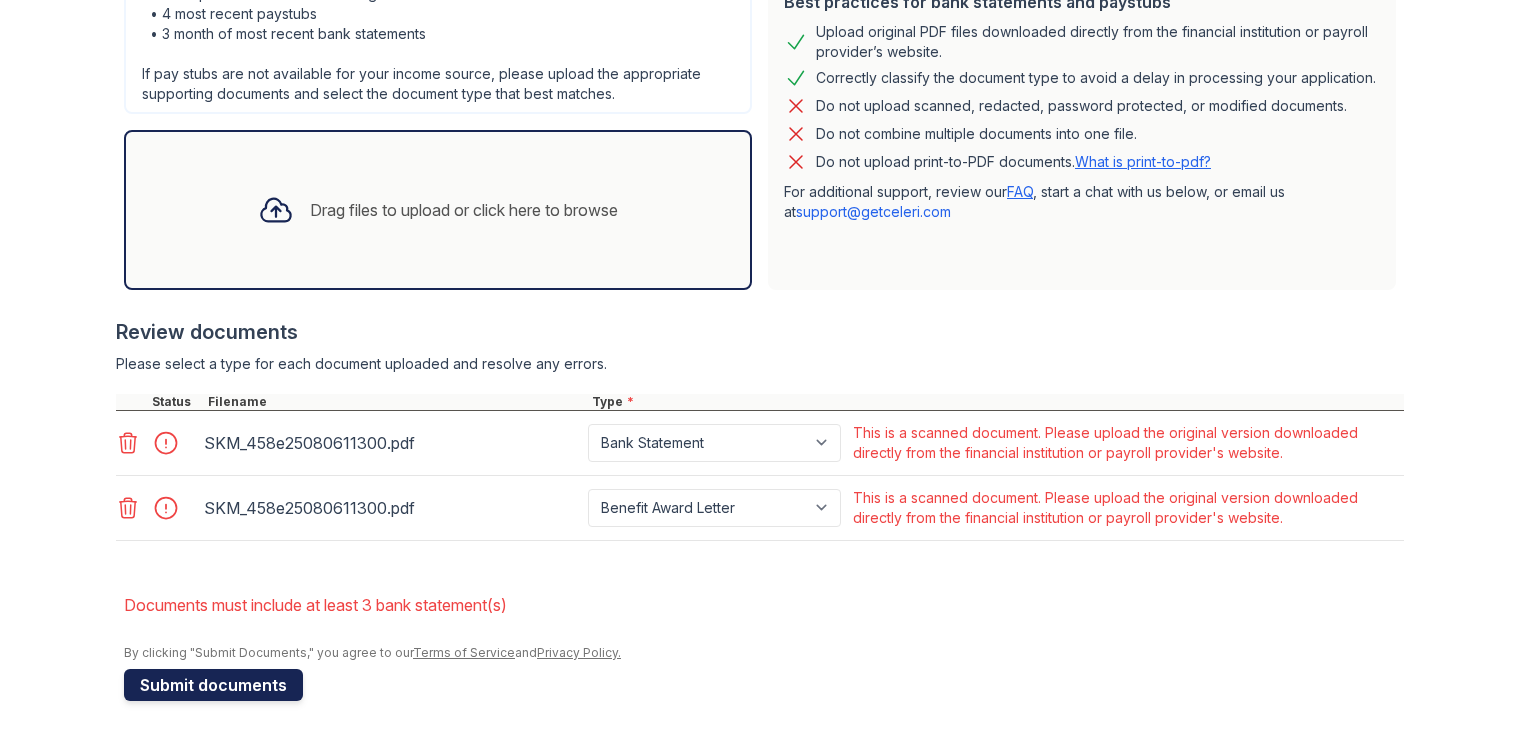 click on "Submit documents" at bounding box center [213, 685] 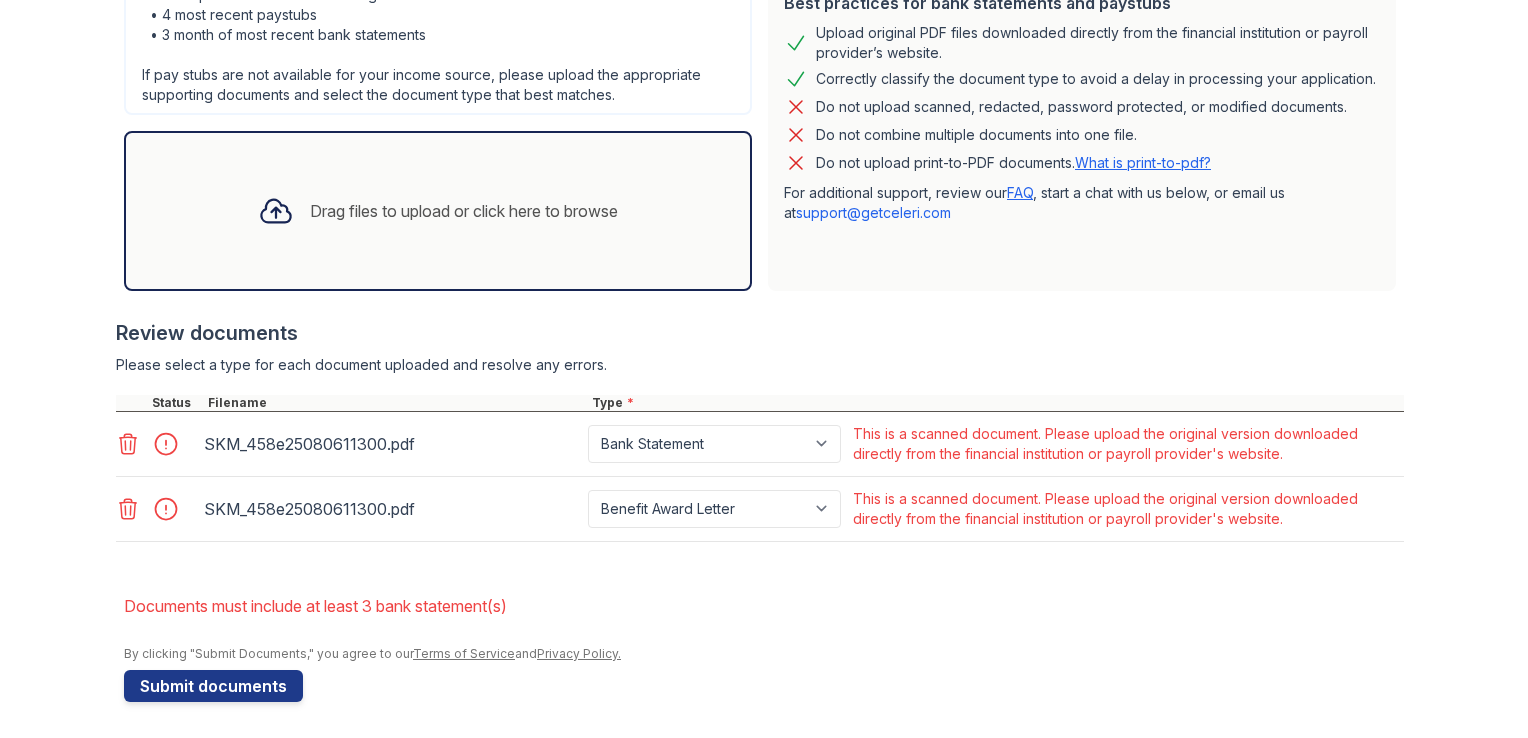 scroll, scrollTop: 534, scrollLeft: 0, axis: vertical 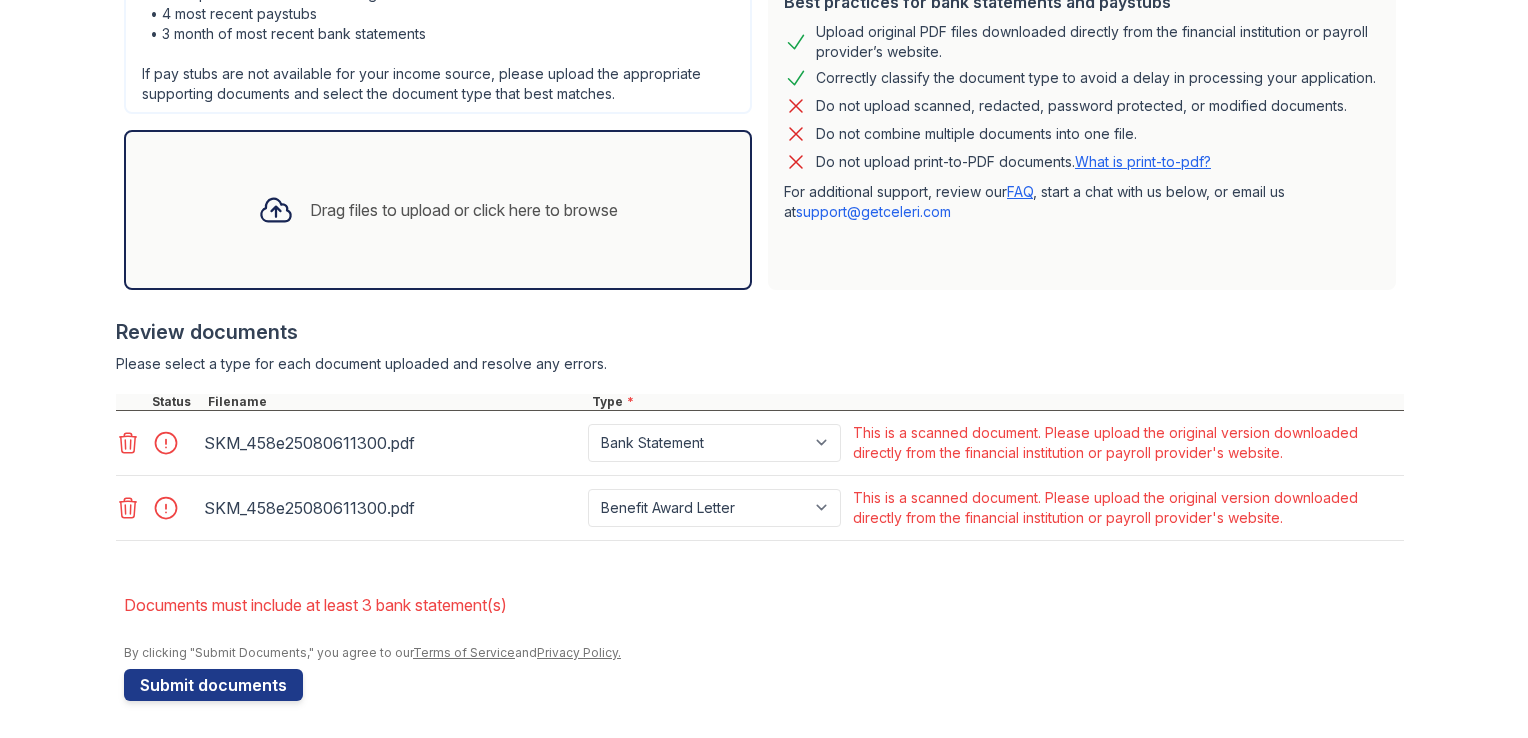 click 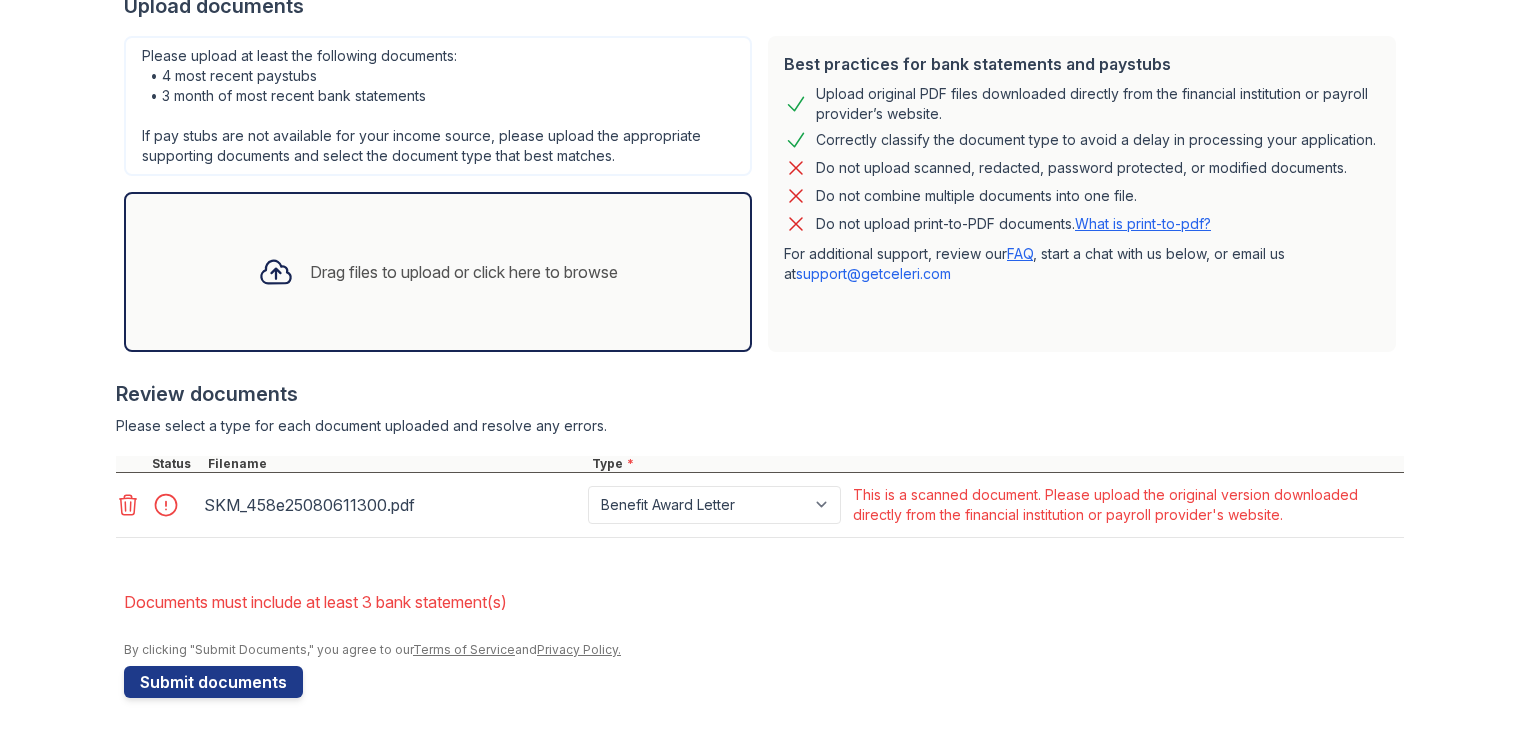scroll, scrollTop: 469, scrollLeft: 0, axis: vertical 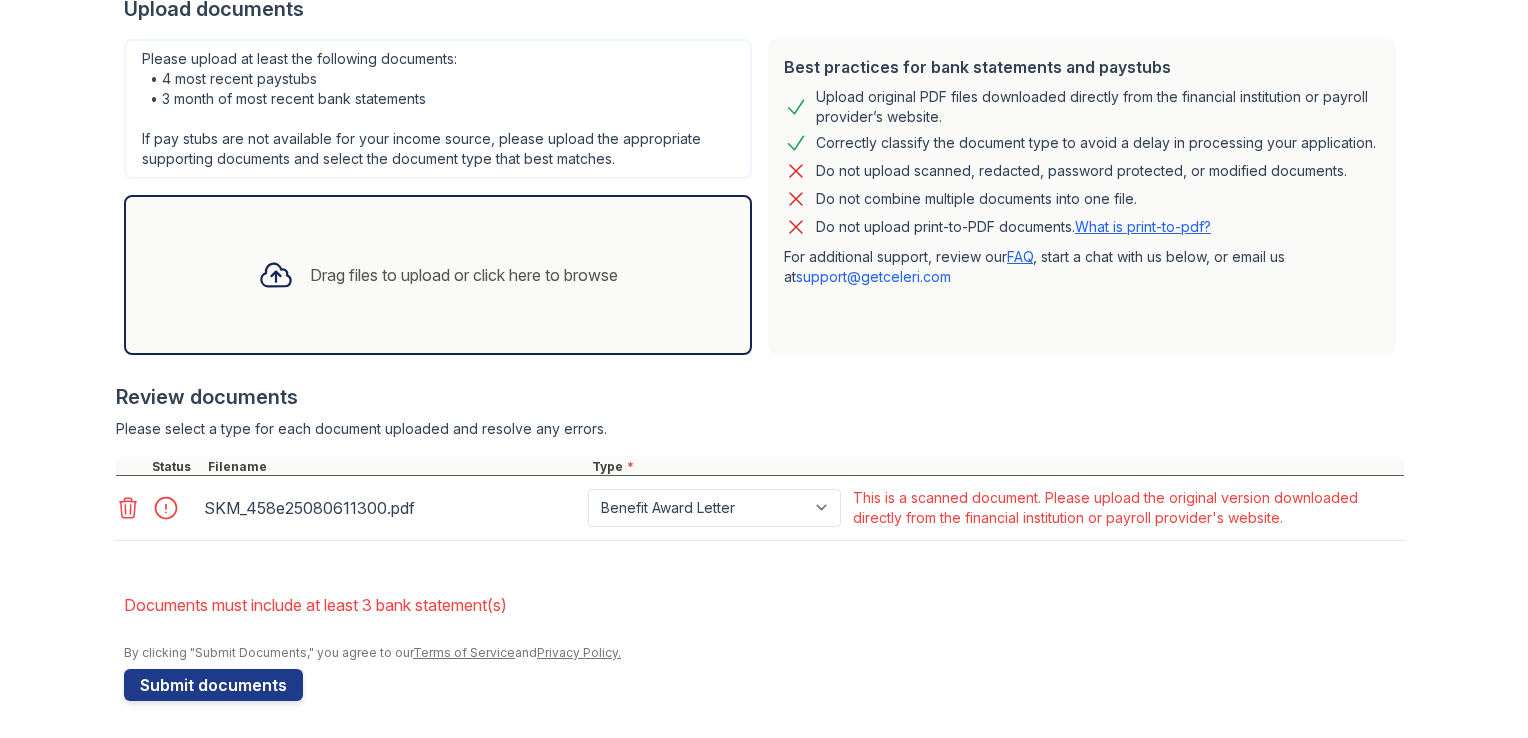 click 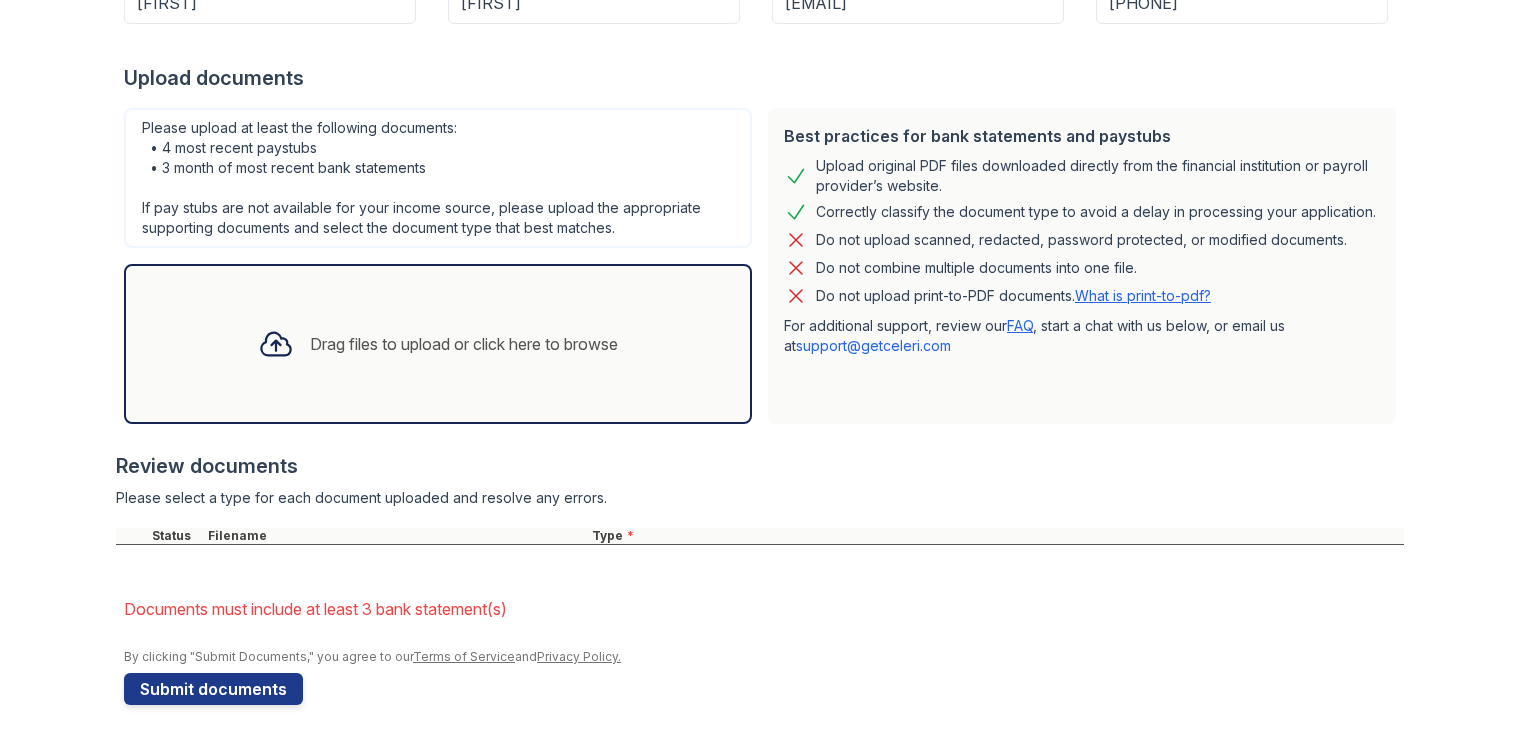scroll, scrollTop: 404, scrollLeft: 0, axis: vertical 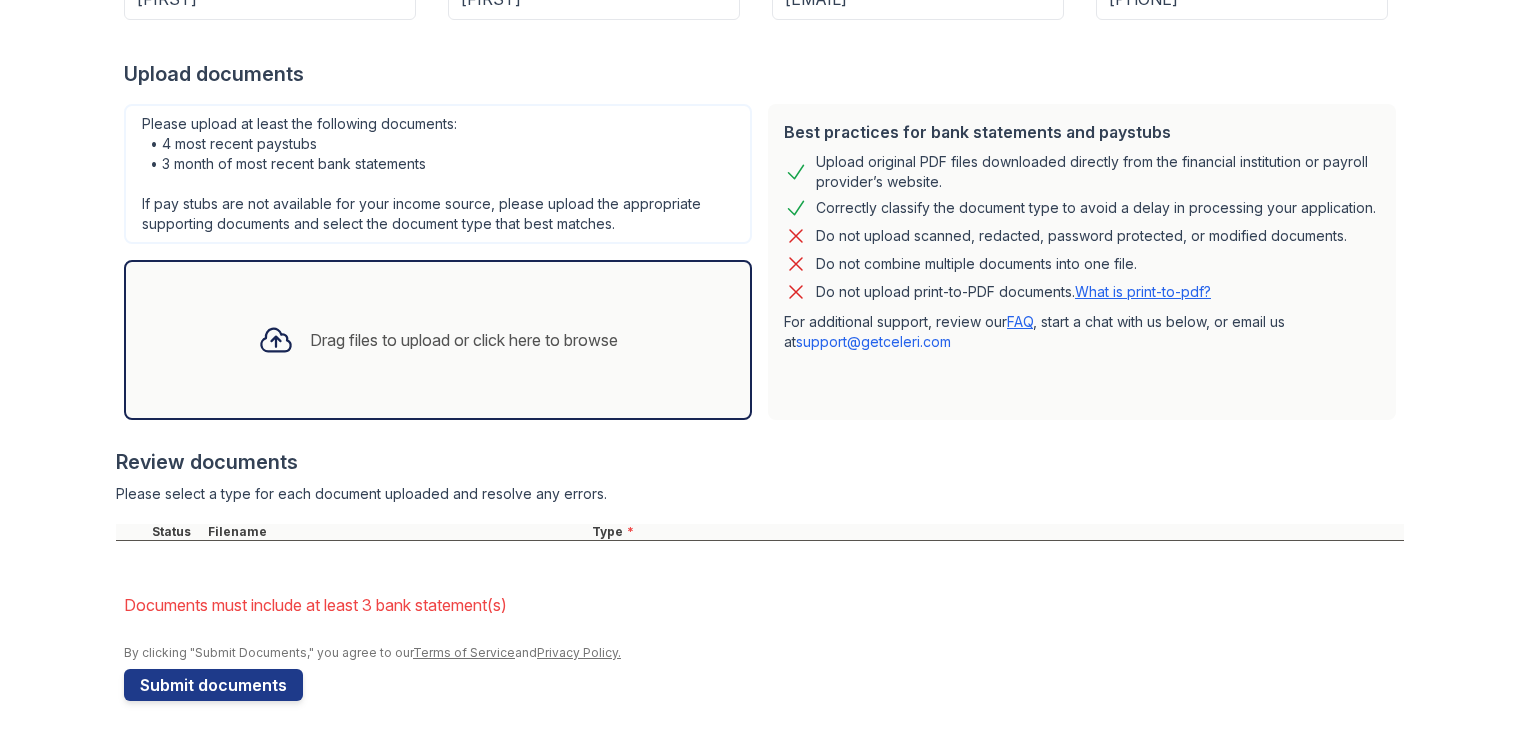click on "Drag files to upload or click here to browse" at bounding box center [464, 340] 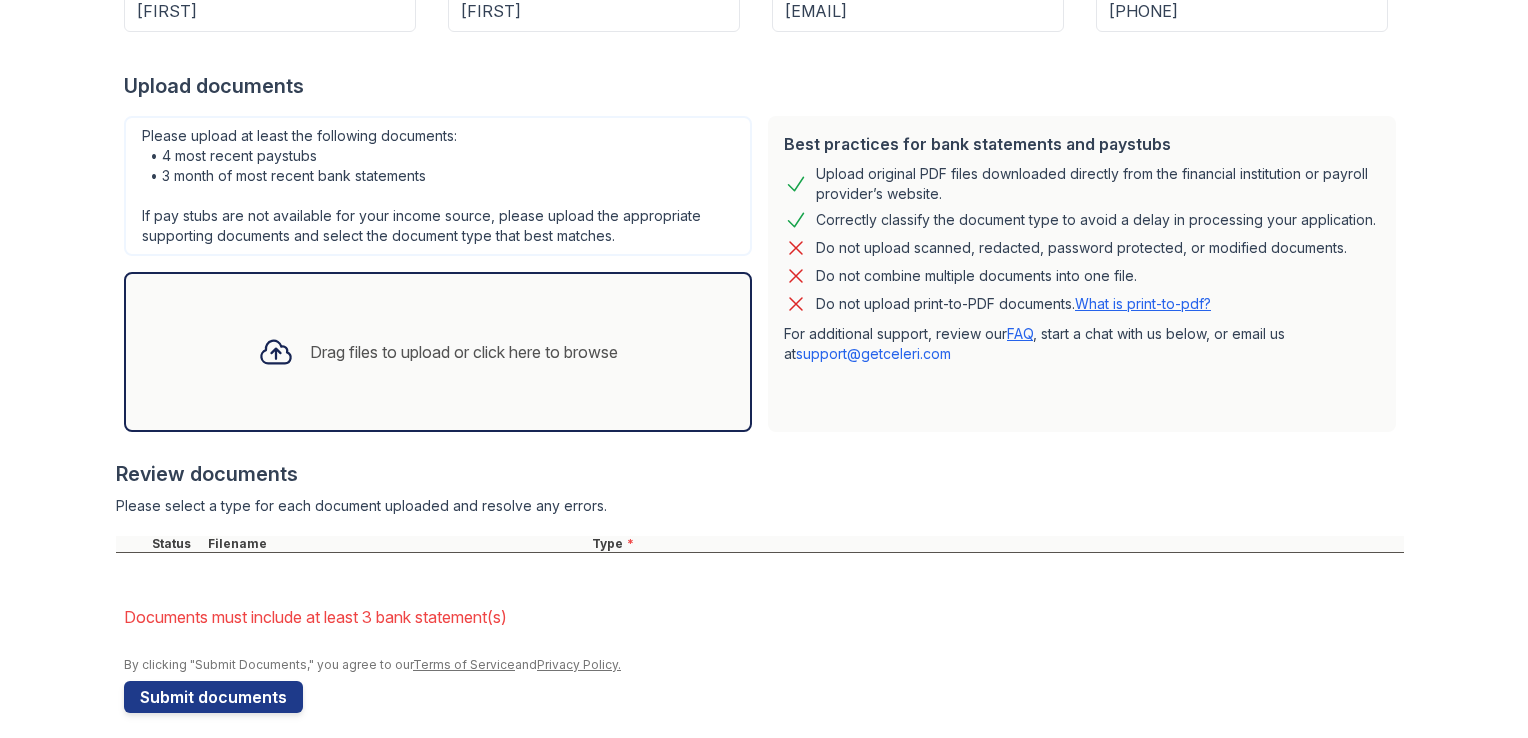scroll, scrollTop: 404, scrollLeft: 0, axis: vertical 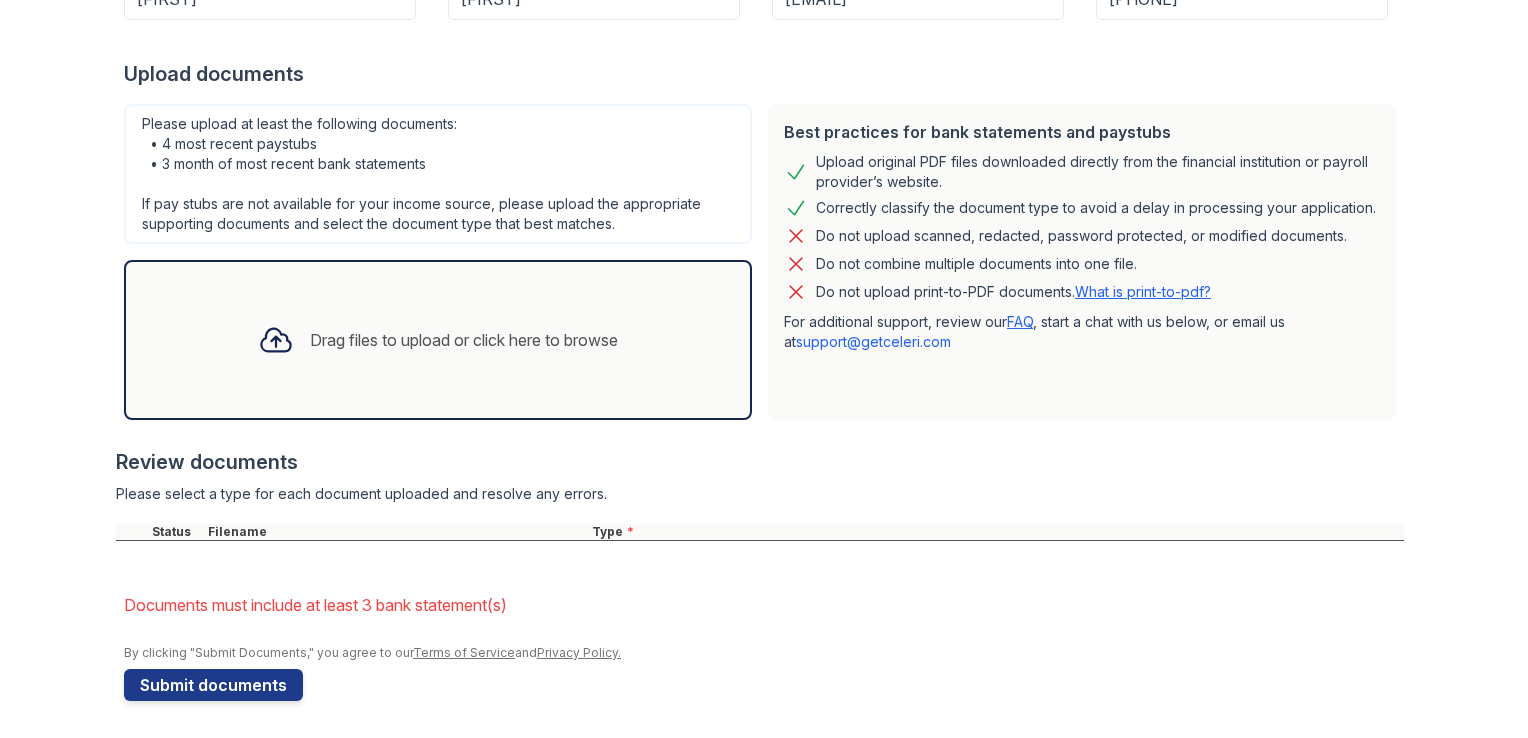 click on "Drag files to upload or click here to browse" at bounding box center [464, 340] 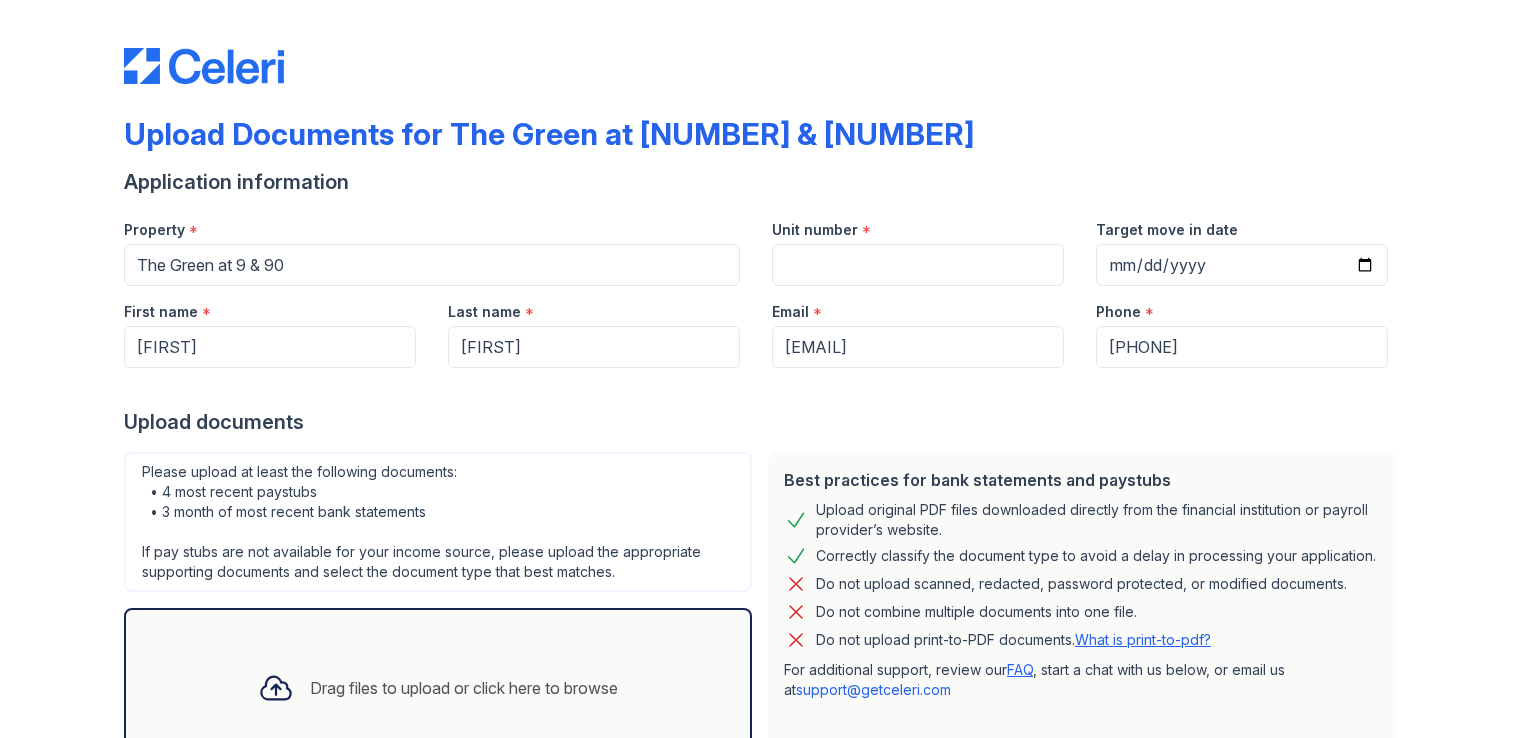 scroll, scrollTop: 0, scrollLeft: 0, axis: both 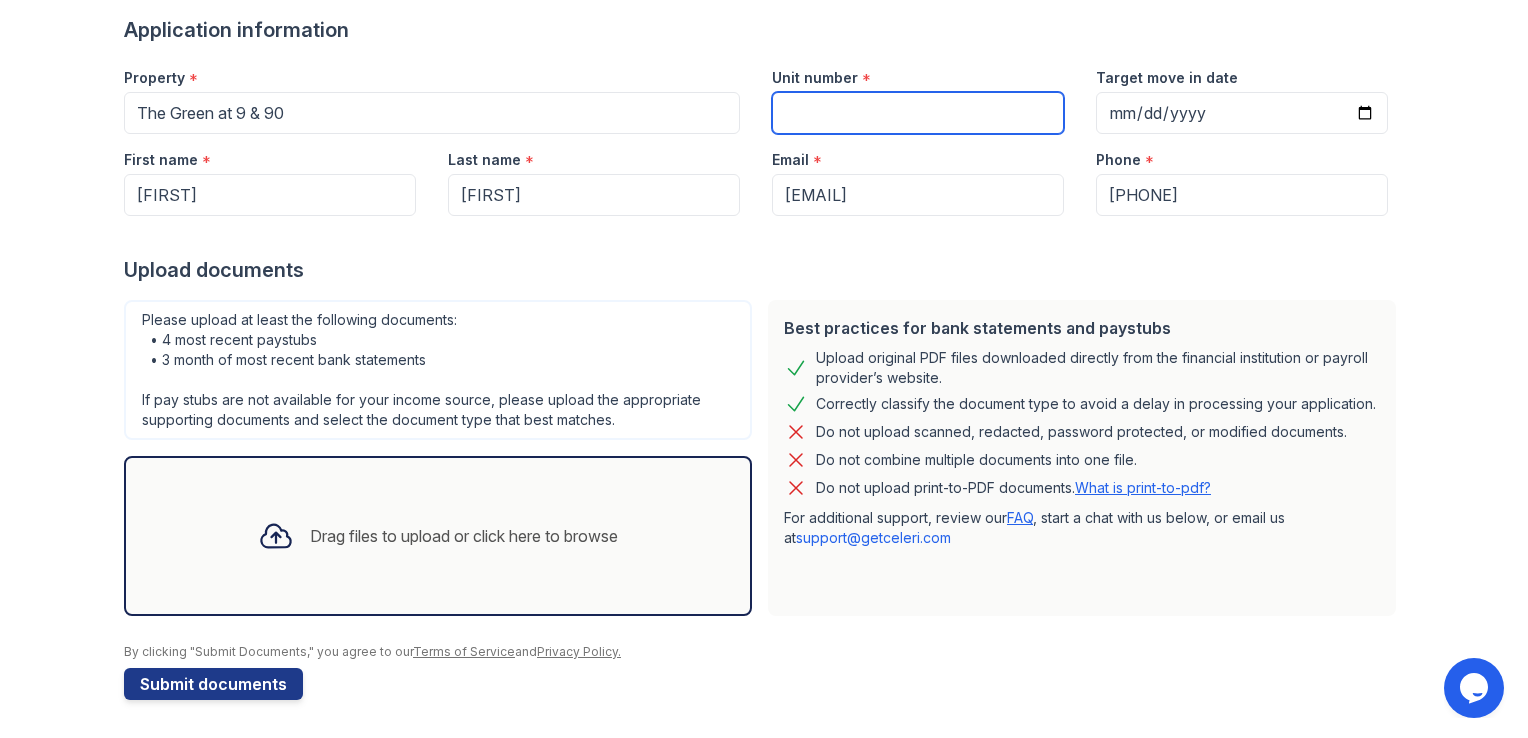 click on "Unit number" at bounding box center [918, 113] 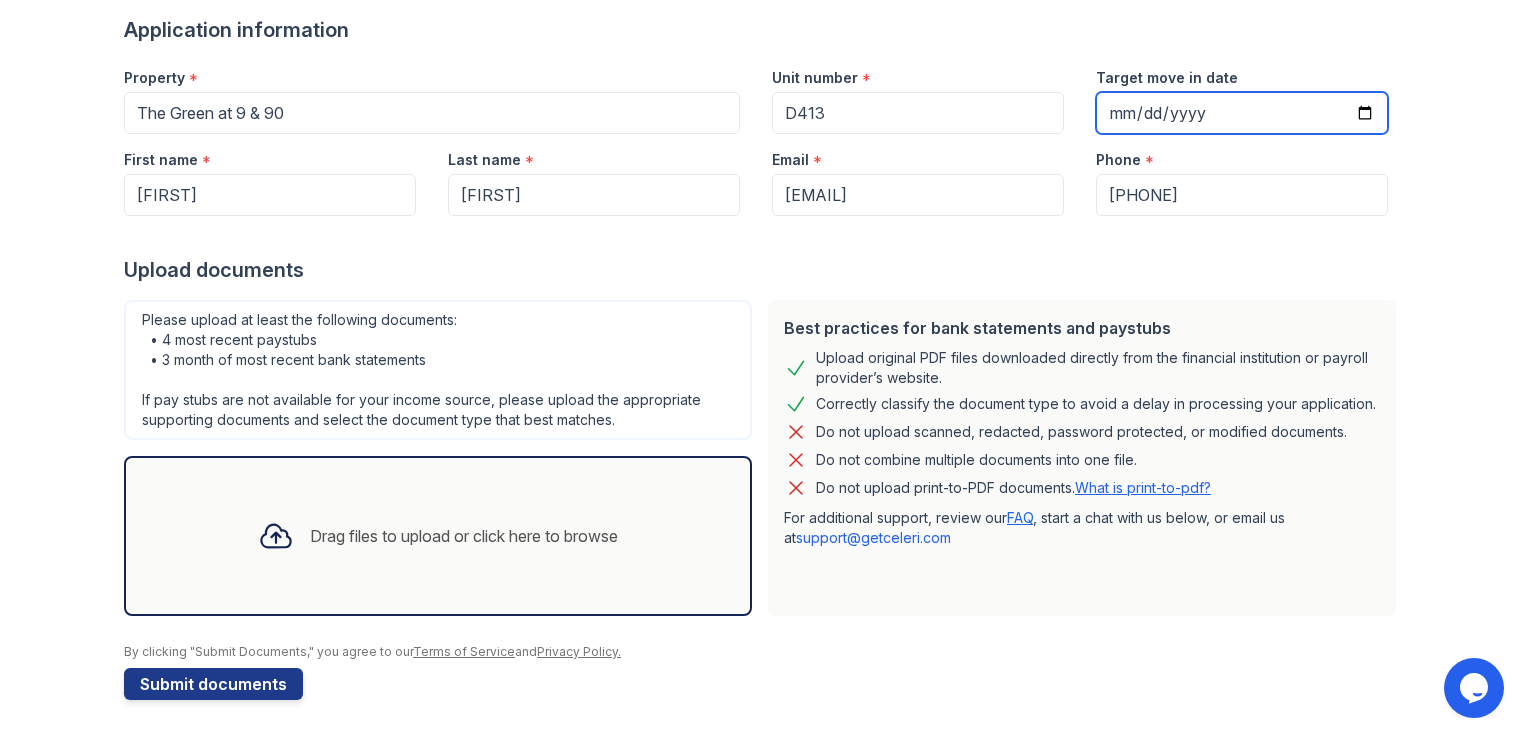 type on "2025-09-01" 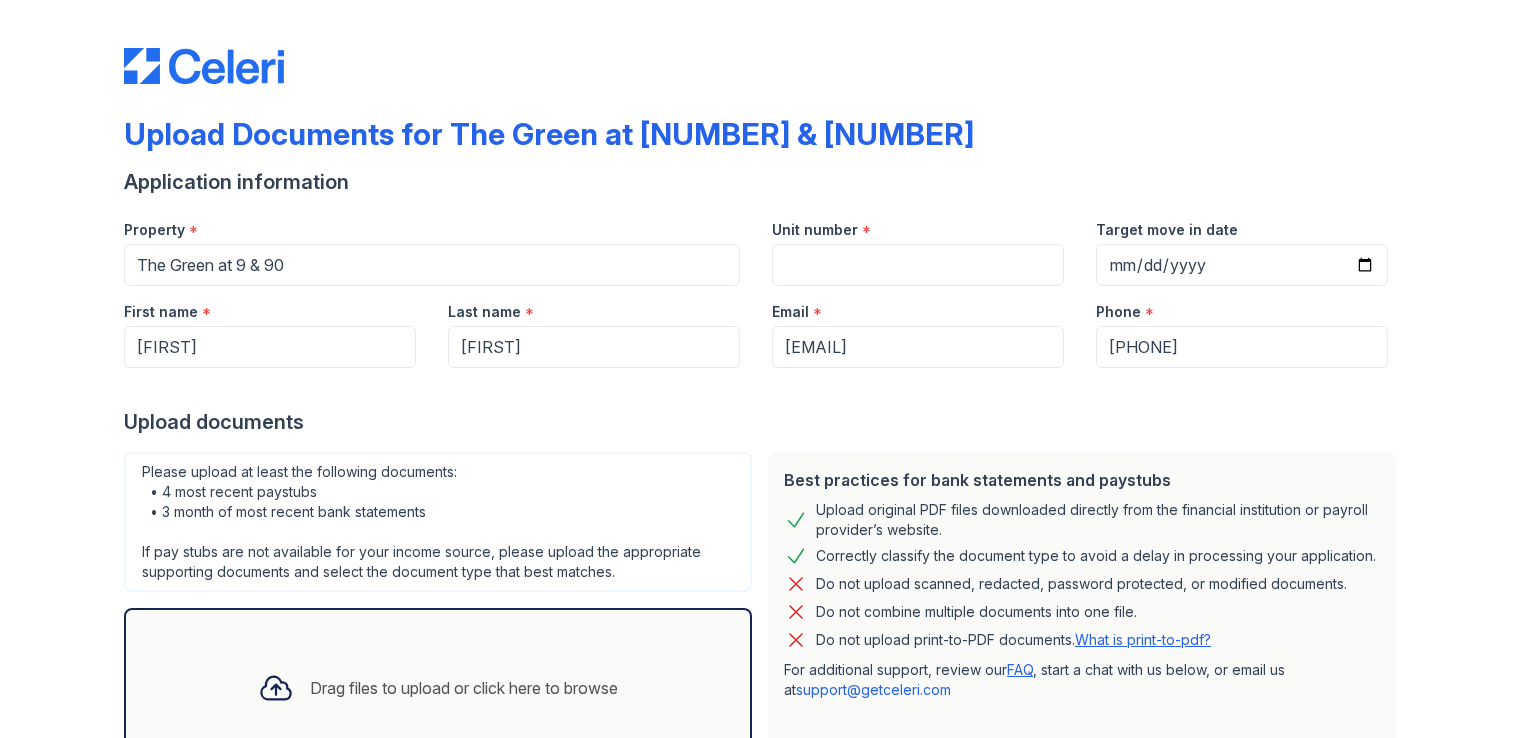 scroll, scrollTop: 0, scrollLeft: 0, axis: both 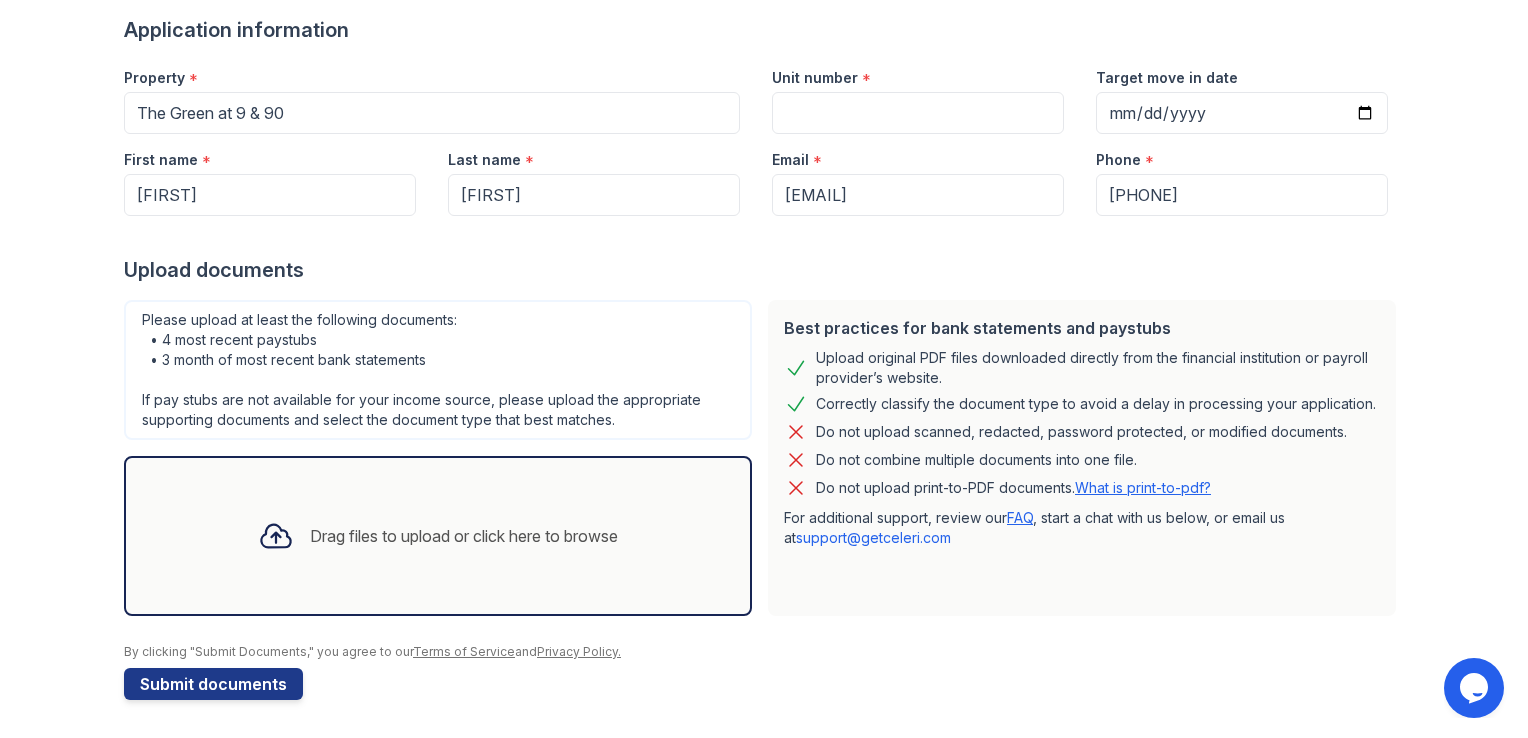 click on "Drag files to upload or click here to browse" at bounding box center [464, 536] 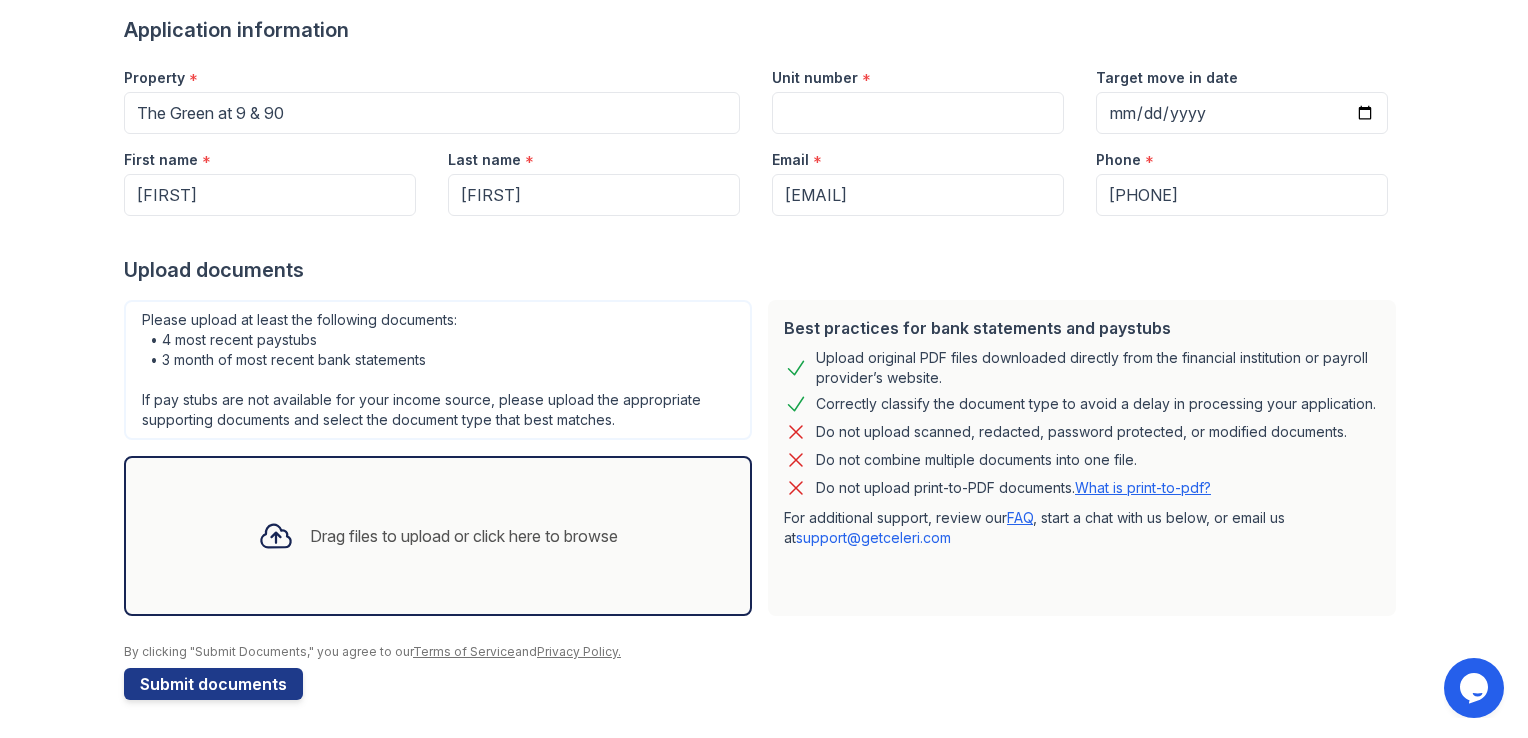 click on "Drag files to upload or click here to browse" at bounding box center (464, 536) 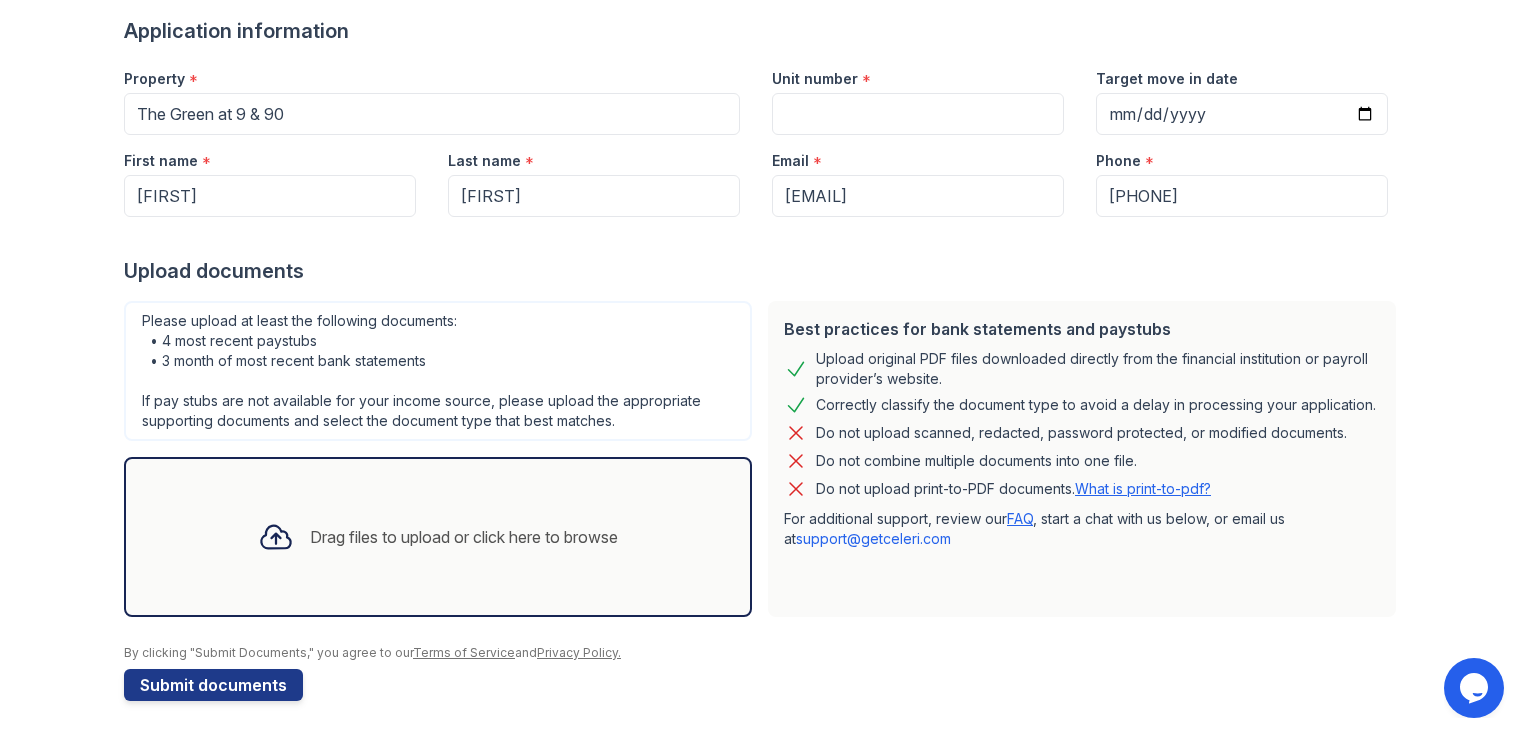 scroll, scrollTop: 152, scrollLeft: 0, axis: vertical 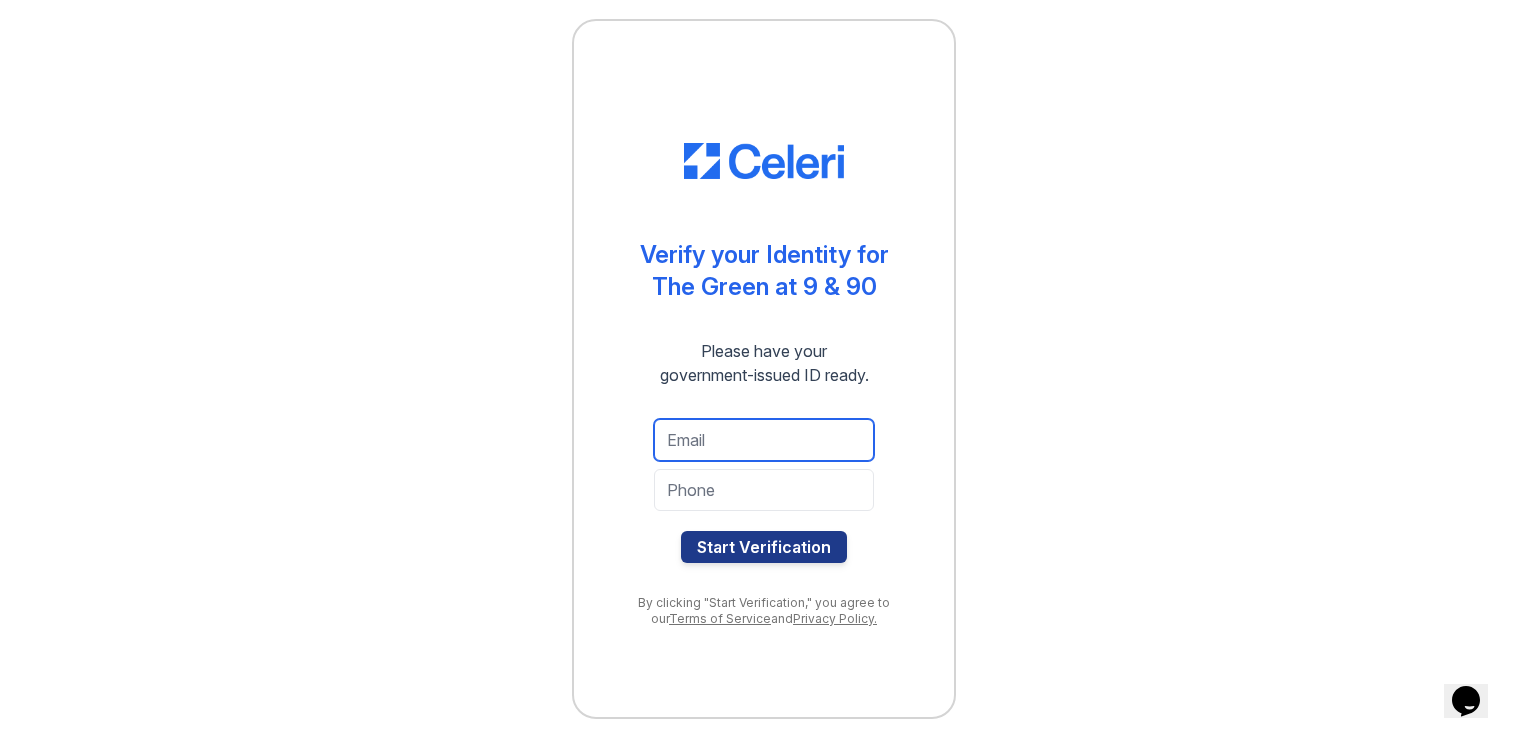 click at bounding box center [764, 440] 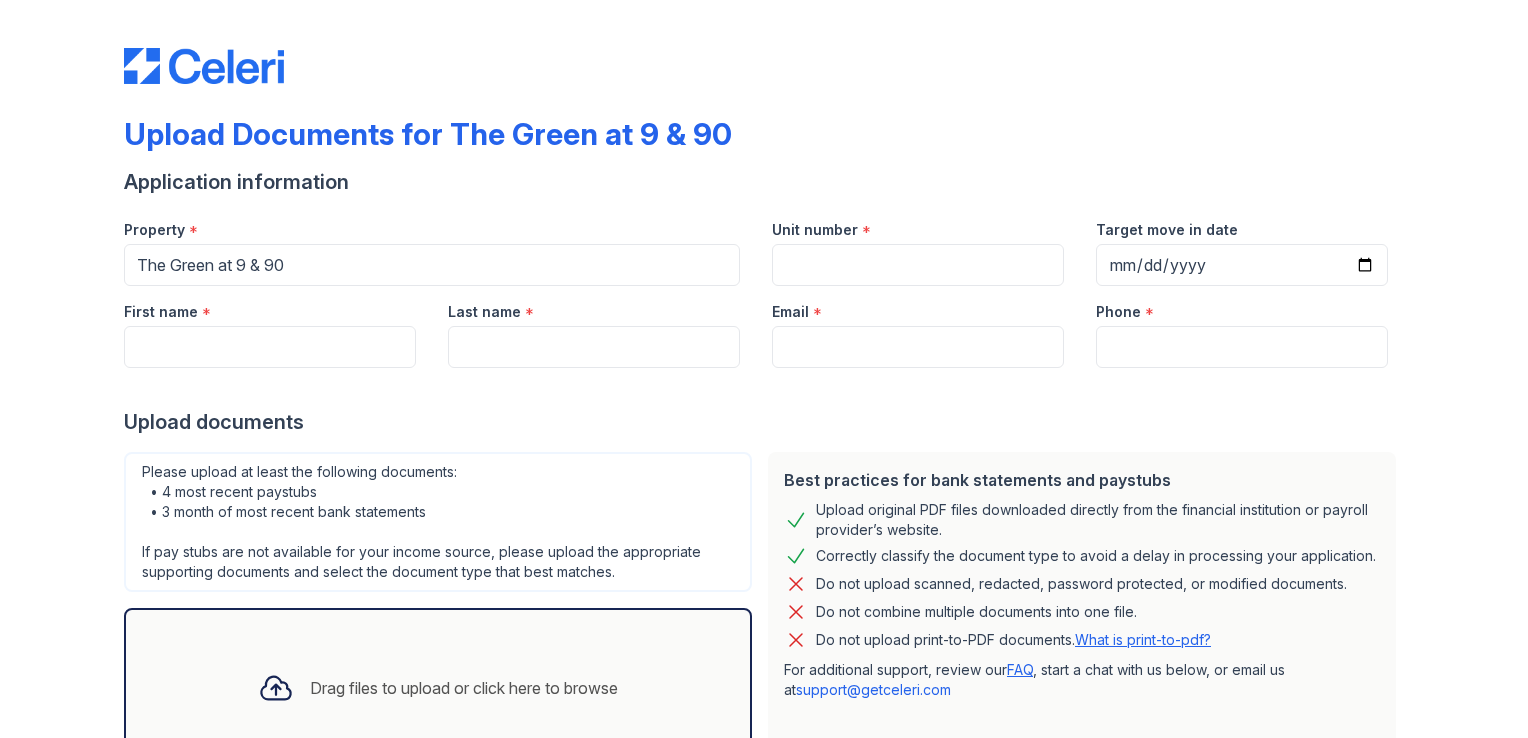 scroll, scrollTop: 0, scrollLeft: 0, axis: both 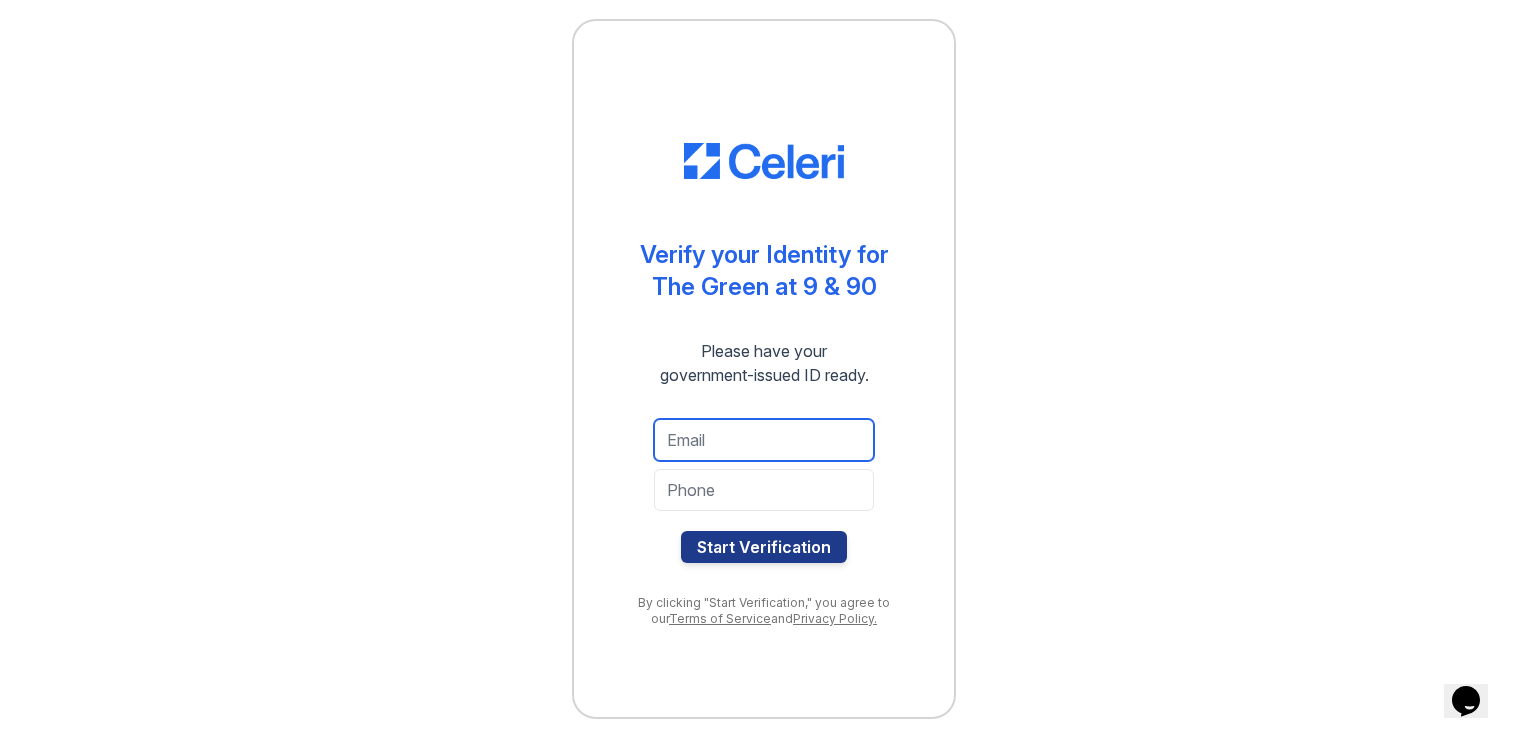 click at bounding box center [764, 440] 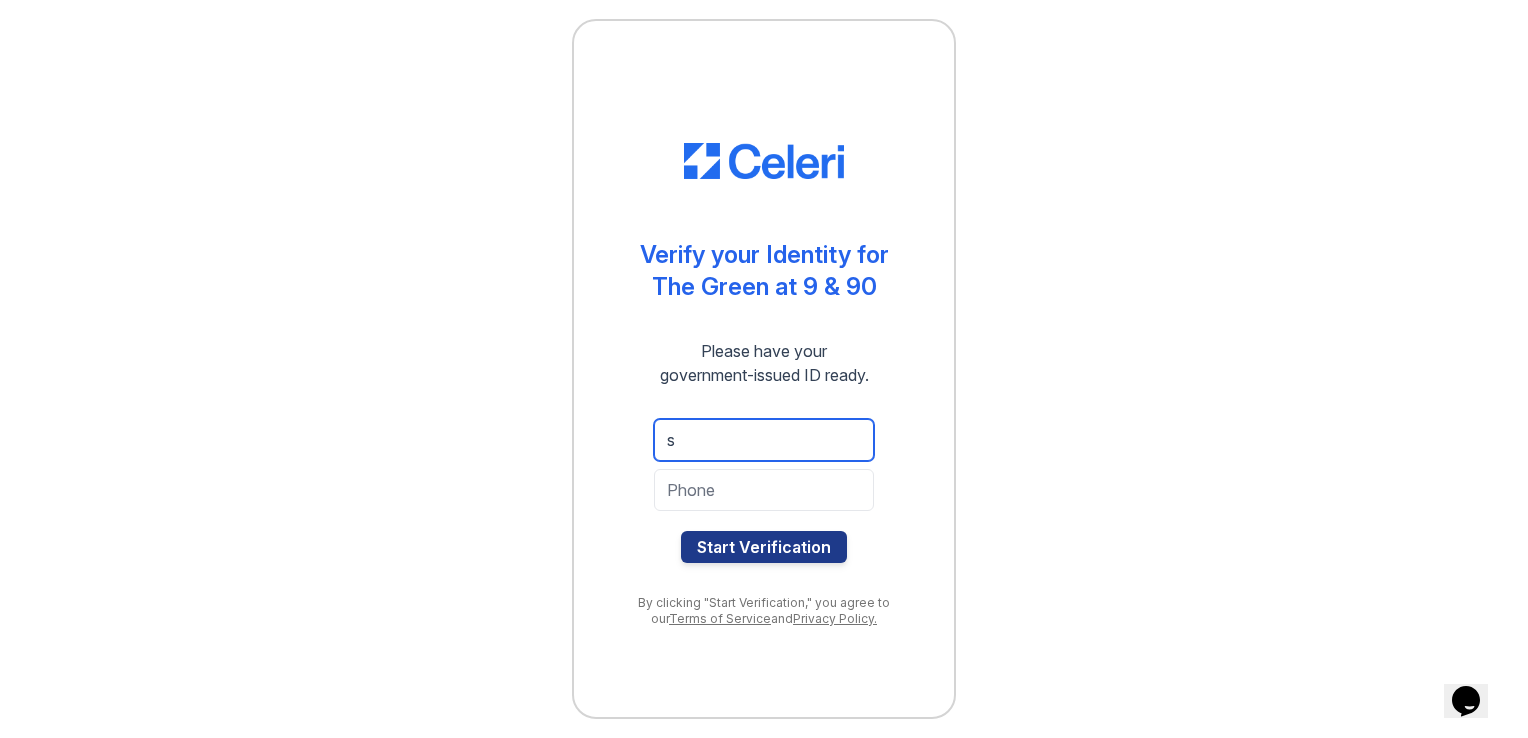 type on "sylnevanndesar7@gmail.com" 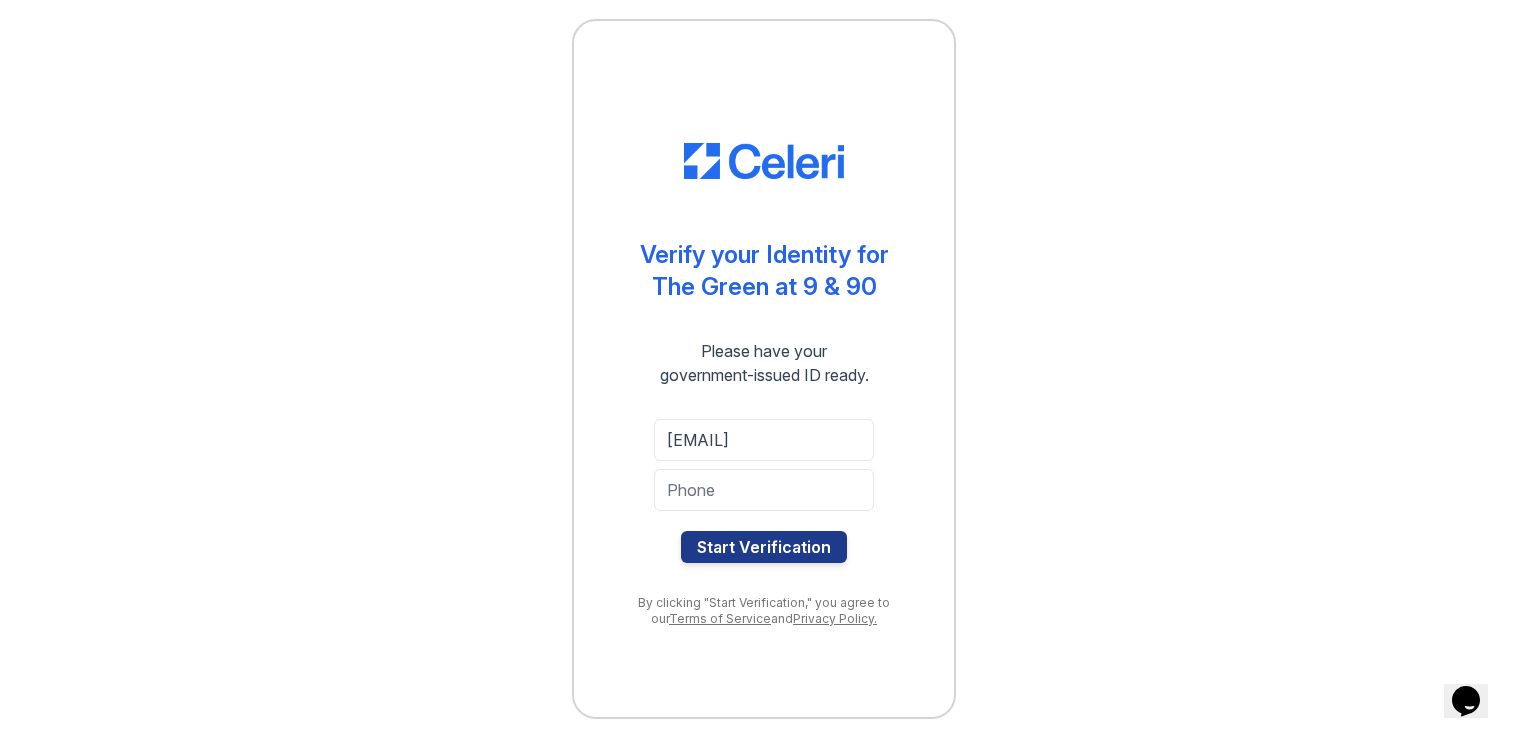 type on "9788763111" 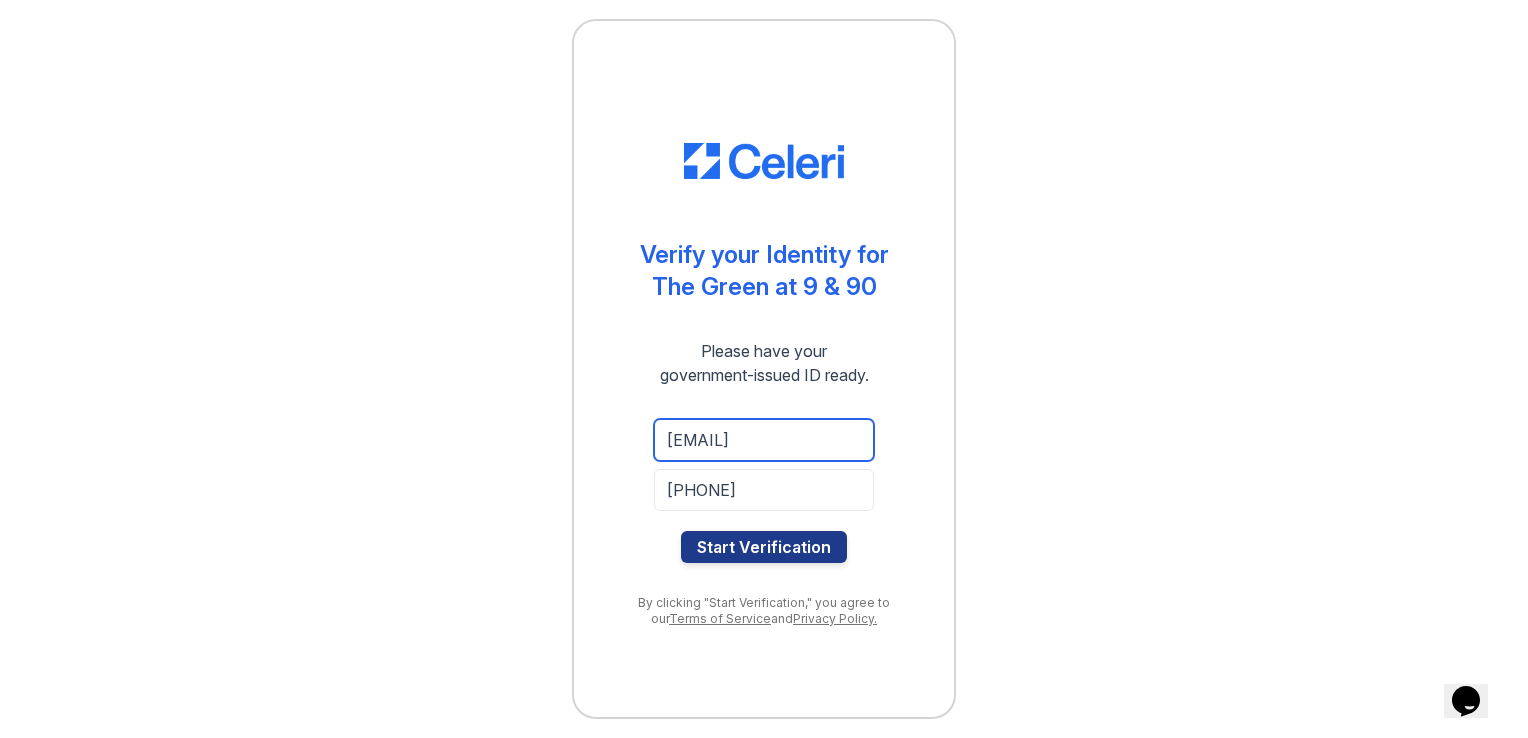 click on "sylnevanndesar7@gmail.com" at bounding box center [764, 440] 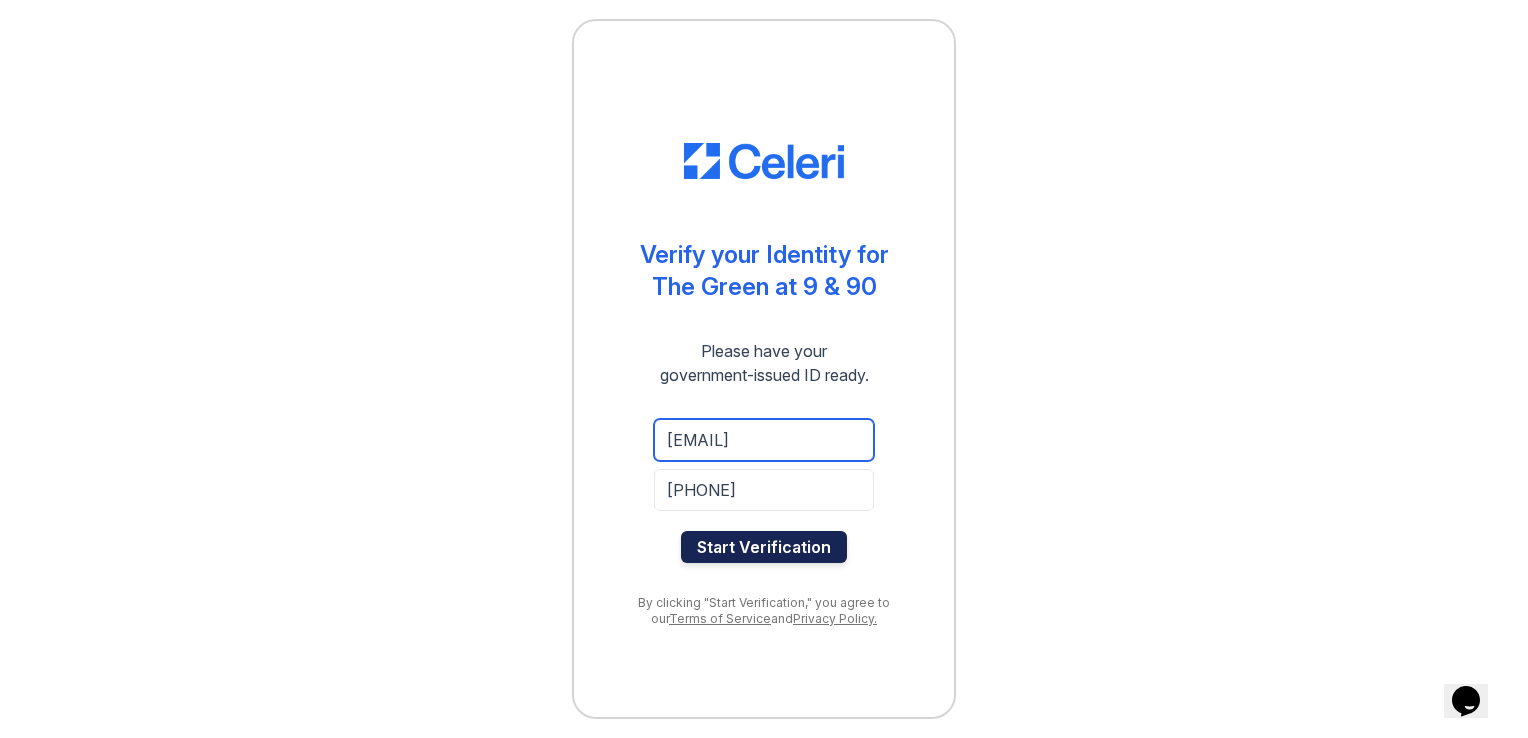 type on "sylnevanndersar7@gmail.com" 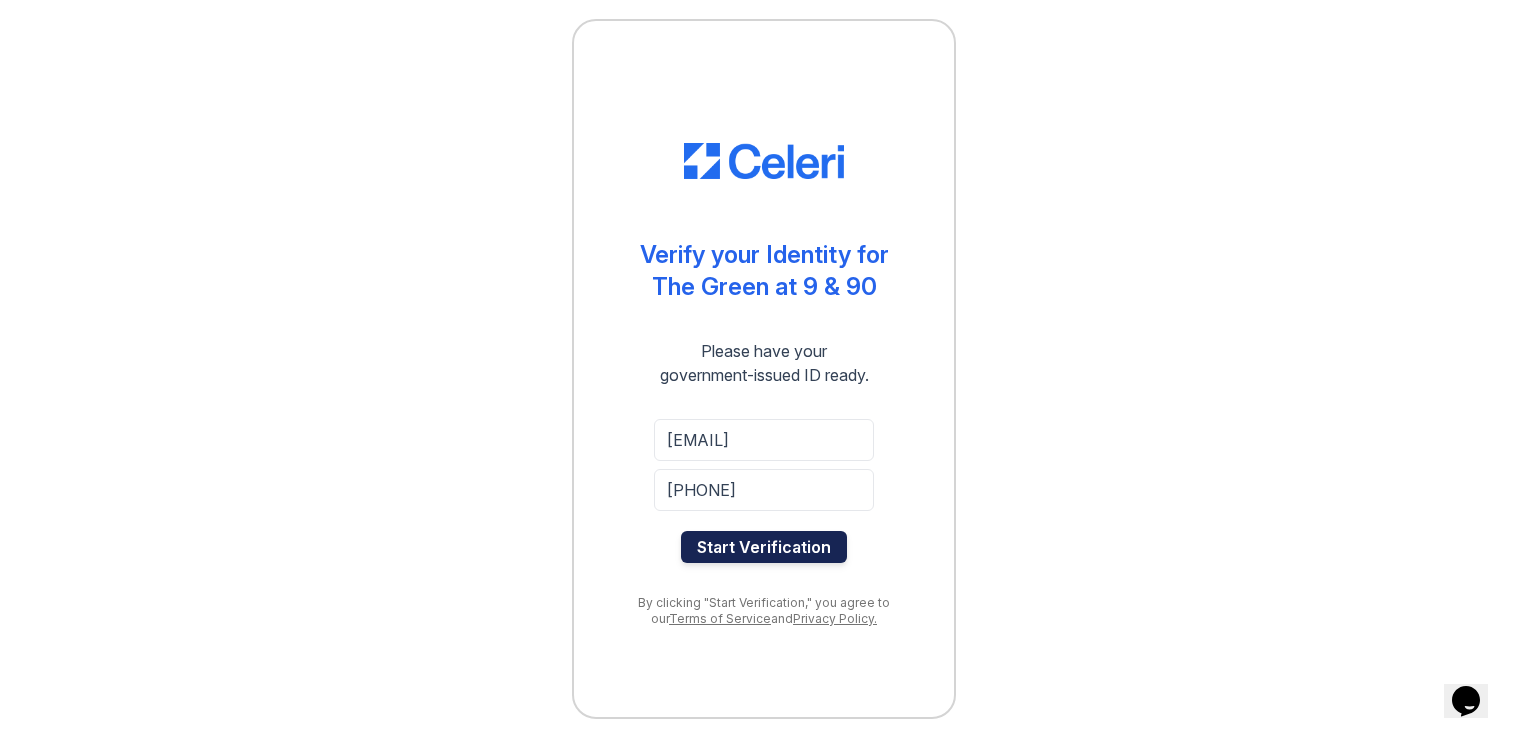 click on "Start Verification" at bounding box center (764, 547) 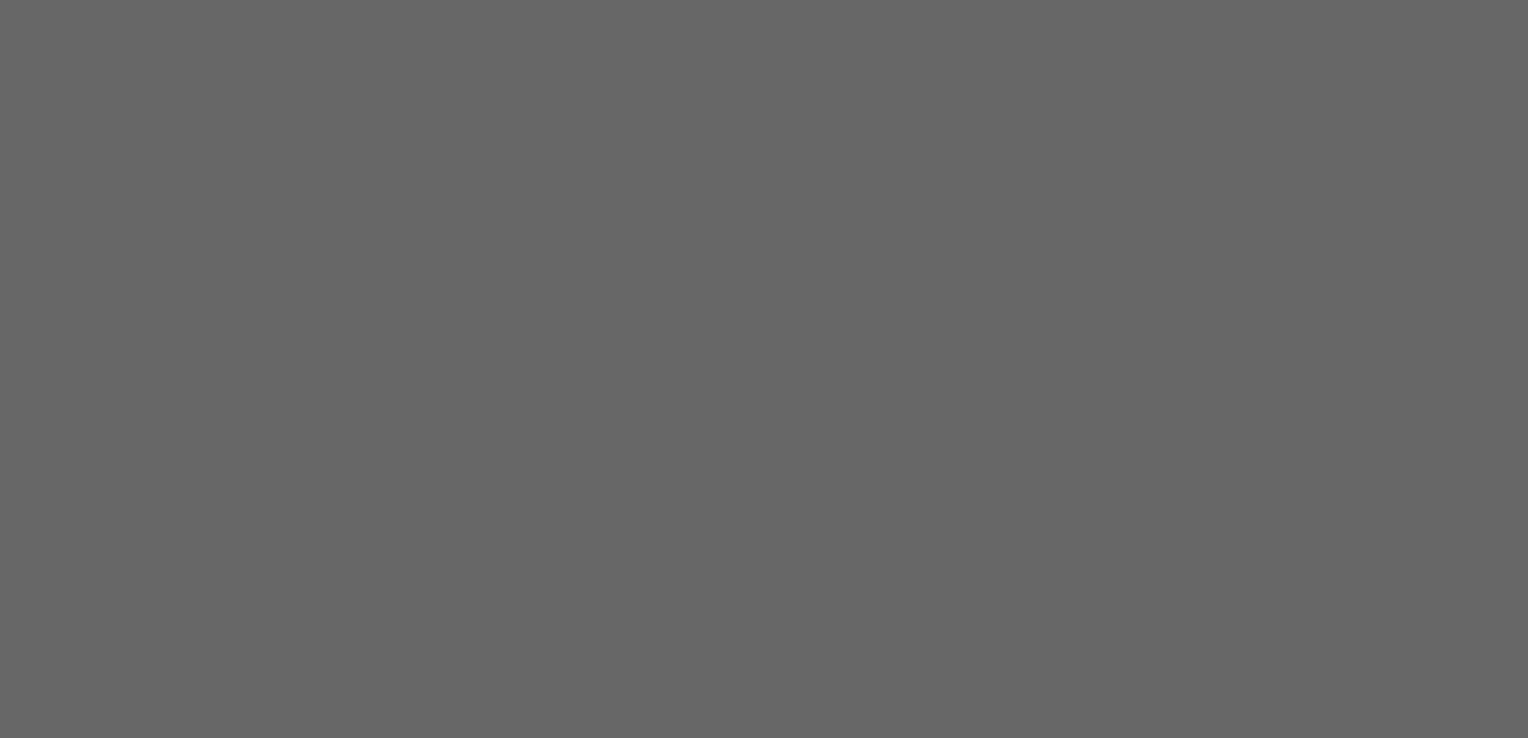scroll, scrollTop: 0, scrollLeft: 0, axis: both 